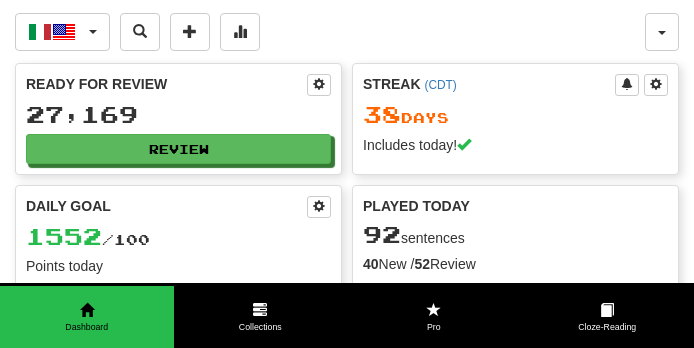 scroll, scrollTop: 0, scrollLeft: 0, axis: both 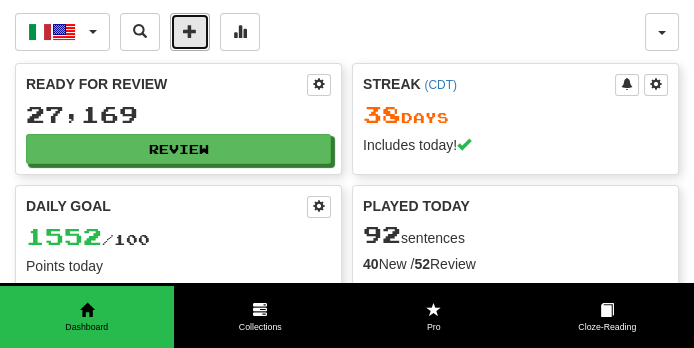 click at bounding box center [190, 32] 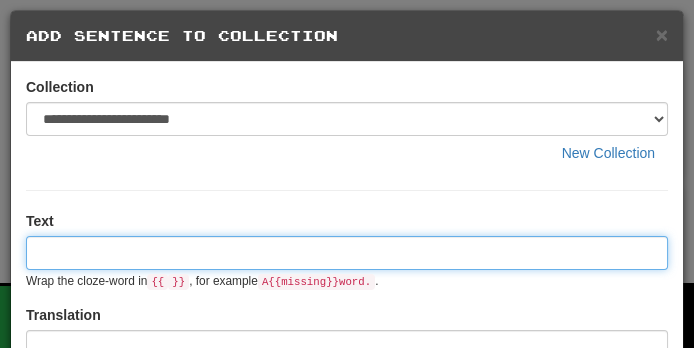 click at bounding box center [347, 253] 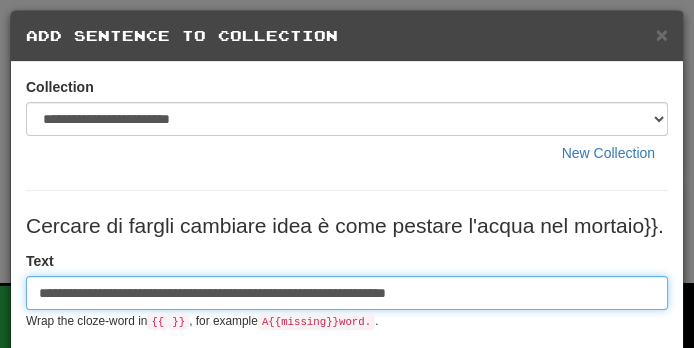 click on "**********" at bounding box center (347, 293) 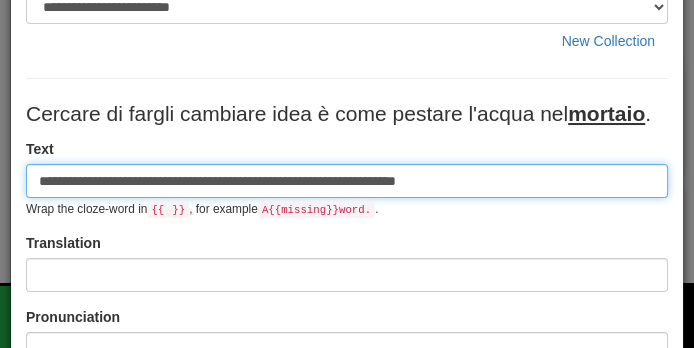 scroll, scrollTop: 119, scrollLeft: 0, axis: vertical 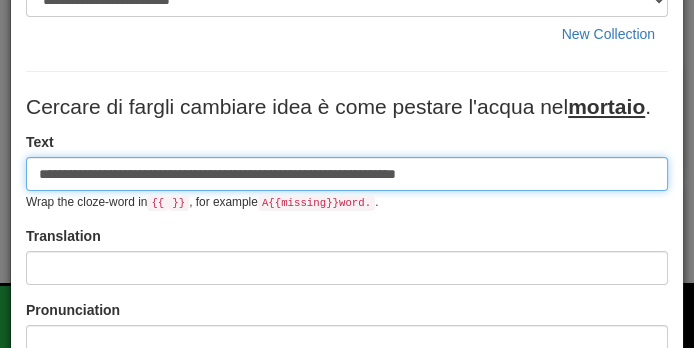 type on "**********" 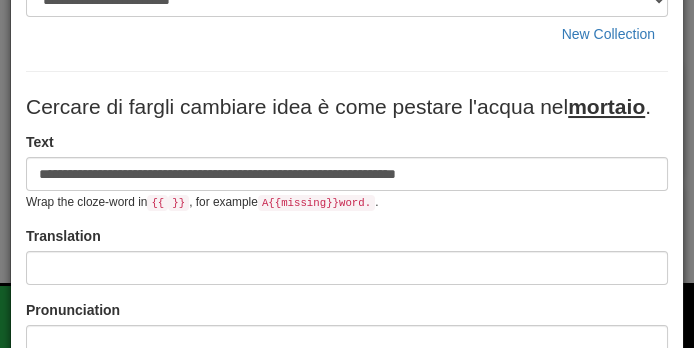 click on "**********" at bounding box center (347, 429) 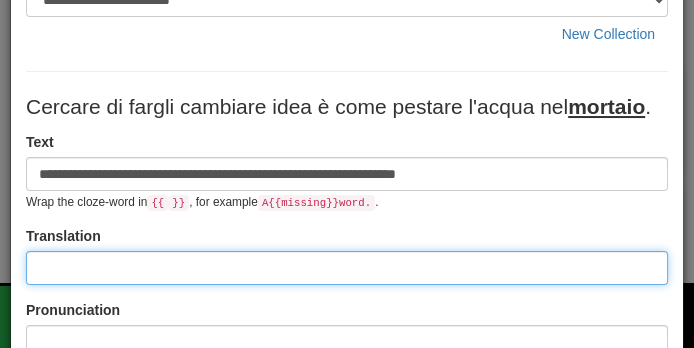 click at bounding box center [347, 268] 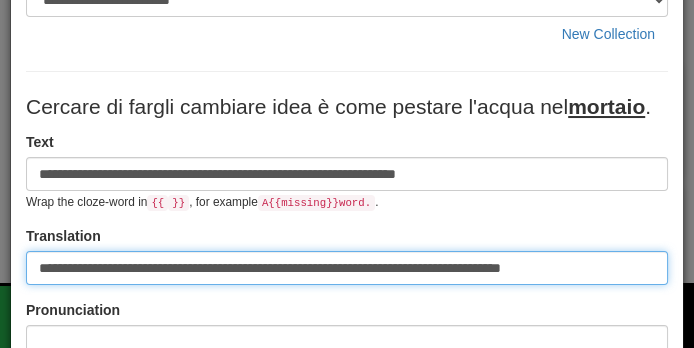 click on "**********" at bounding box center (347, 268) 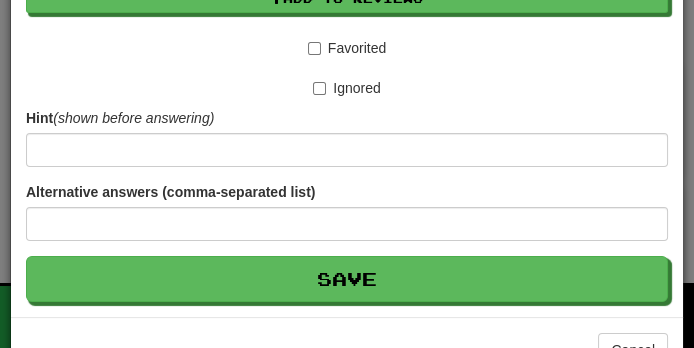 scroll, scrollTop: 585, scrollLeft: 0, axis: vertical 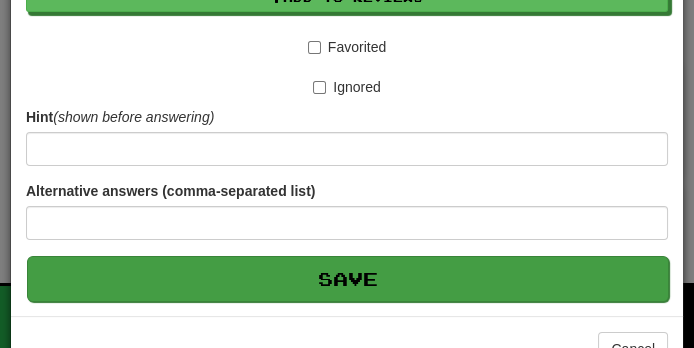 type on "**********" 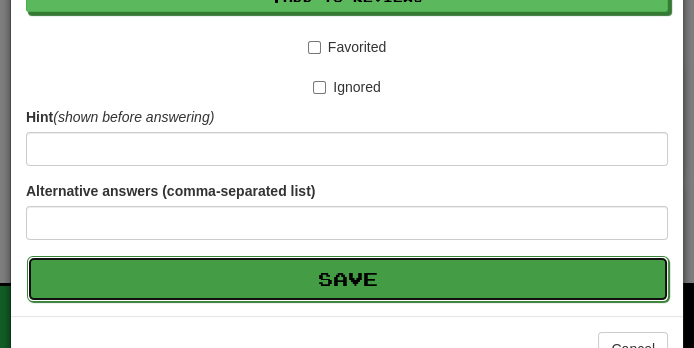 click on "Save" at bounding box center (348, 279) 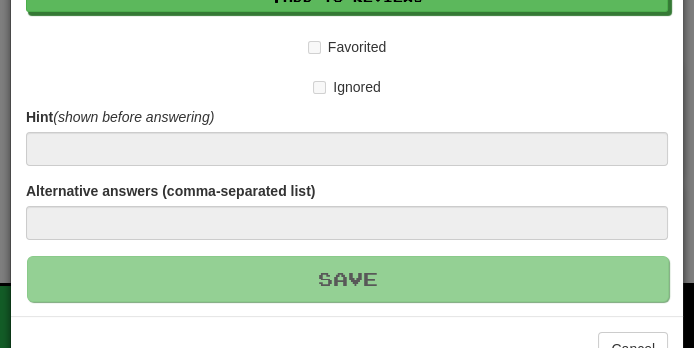 type 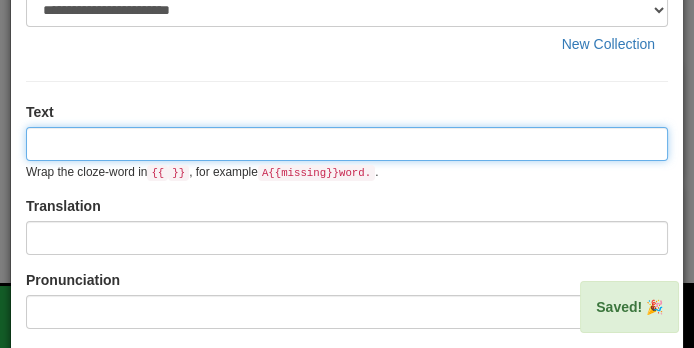 scroll, scrollTop: 0, scrollLeft: 0, axis: both 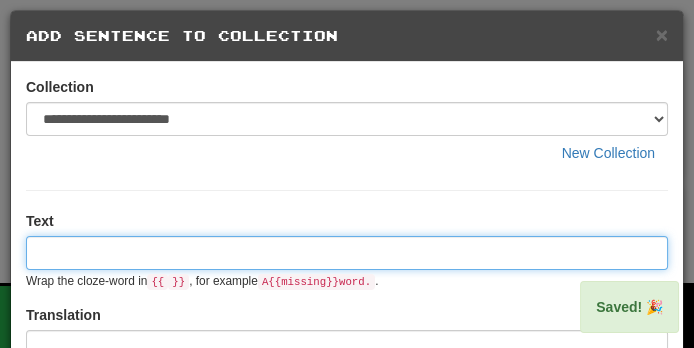 click at bounding box center (347, 253) 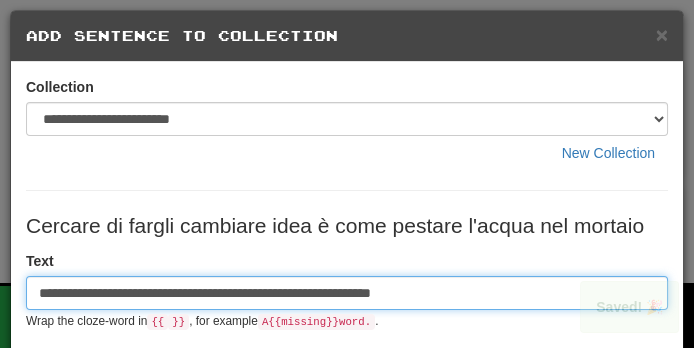 click on "**********" at bounding box center (347, 293) 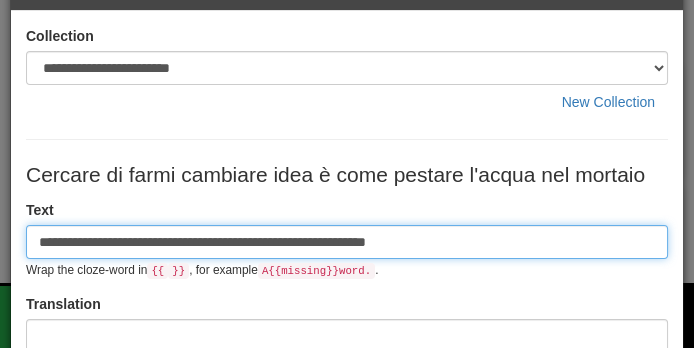 scroll, scrollTop: 111, scrollLeft: 0, axis: vertical 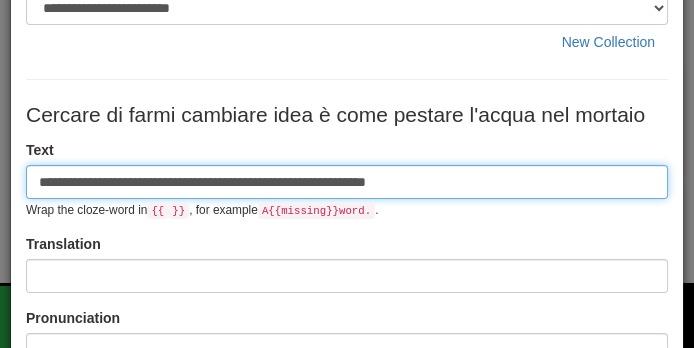 type on "**********" 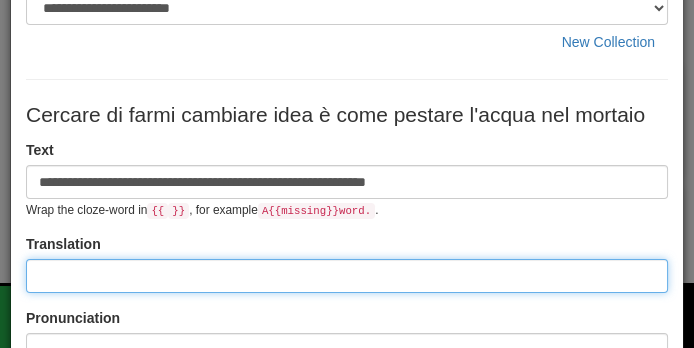 click at bounding box center (347, 276) 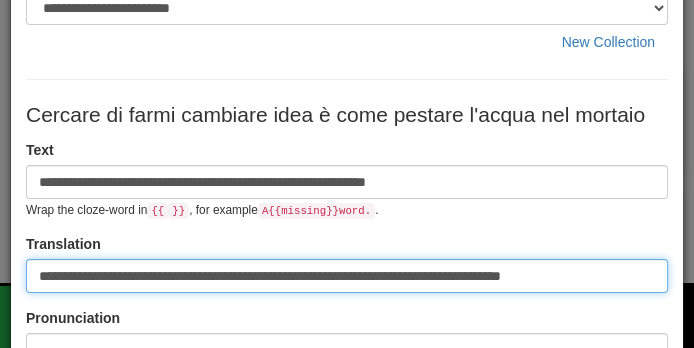click on "**********" at bounding box center [347, 276] 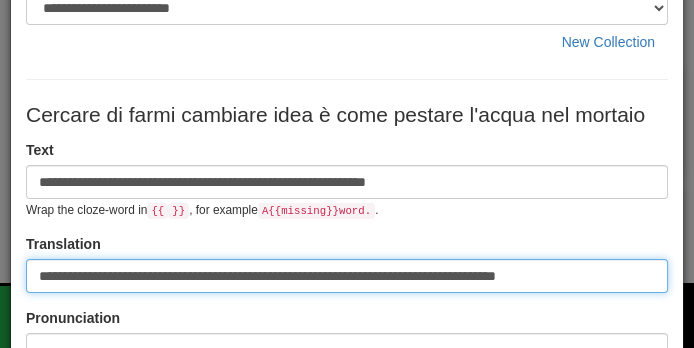 click on "**********" at bounding box center (347, 276) 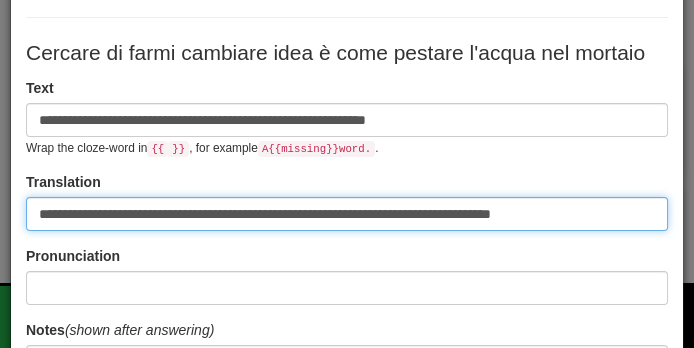 scroll, scrollTop: 186, scrollLeft: 0, axis: vertical 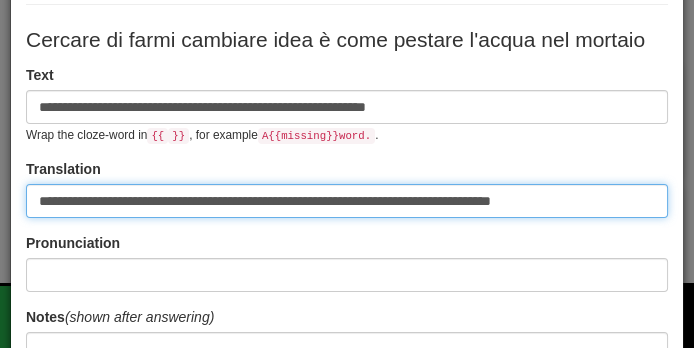 type on "**********" 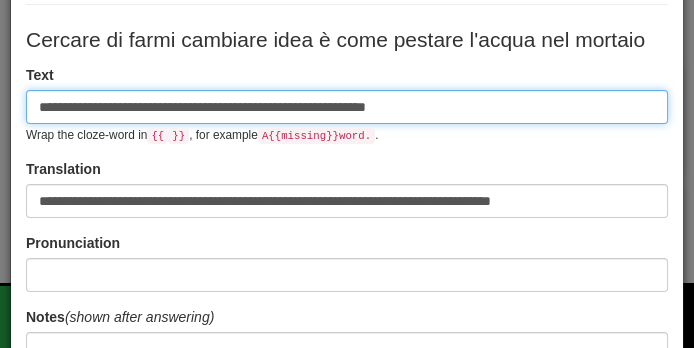click on "**********" at bounding box center [347, 107] 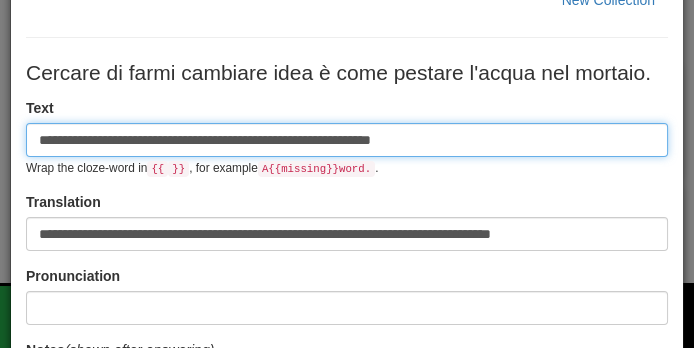 scroll, scrollTop: 129, scrollLeft: 0, axis: vertical 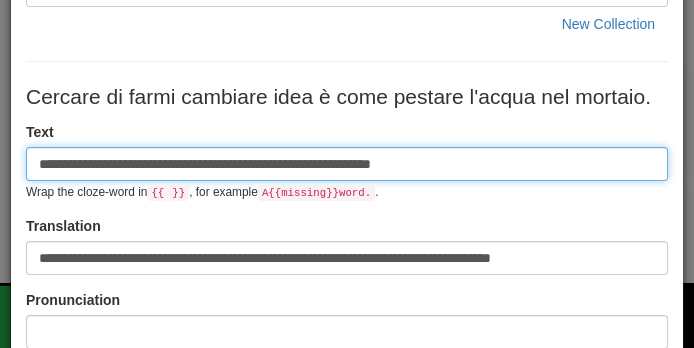 click on "**********" at bounding box center [347, 164] 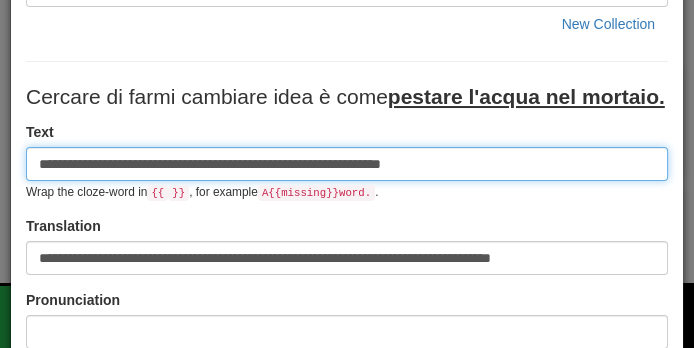 click on "**********" at bounding box center [347, 164] 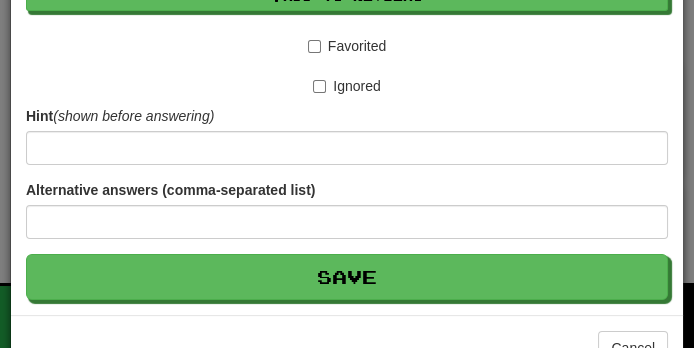 scroll, scrollTop: 622, scrollLeft: 0, axis: vertical 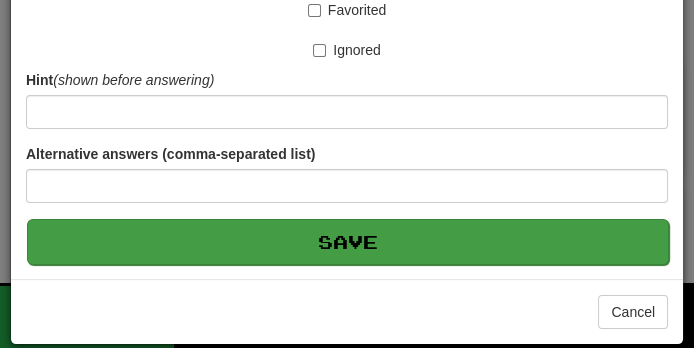 type on "**********" 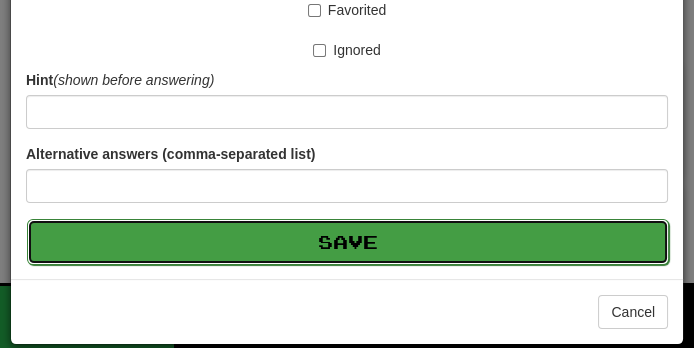click on "Save" at bounding box center (348, 242) 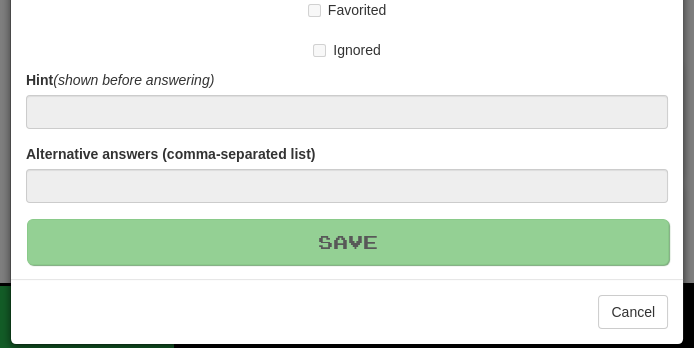 type 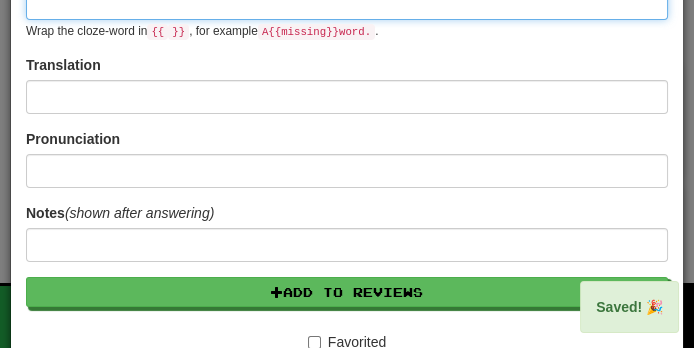 scroll, scrollTop: 0, scrollLeft: 0, axis: both 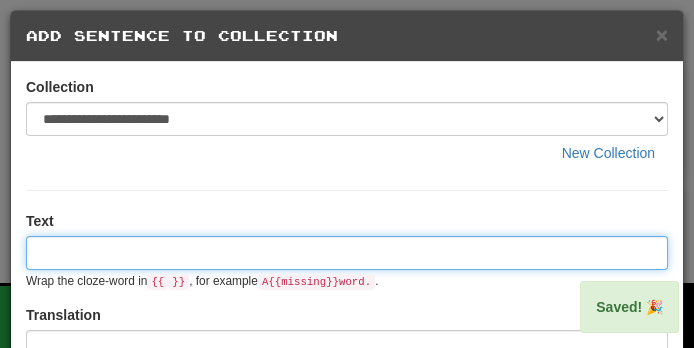 click at bounding box center [347, 253] 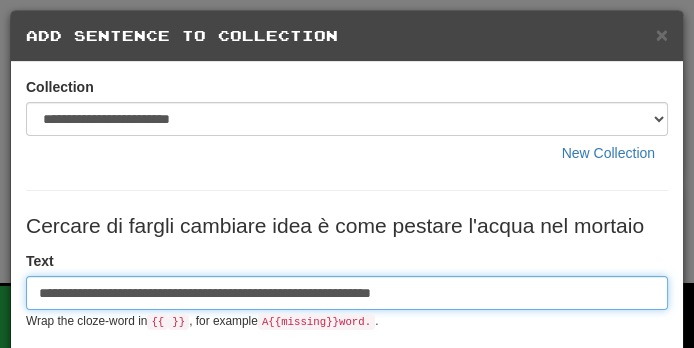 click on "**********" at bounding box center (347, 293) 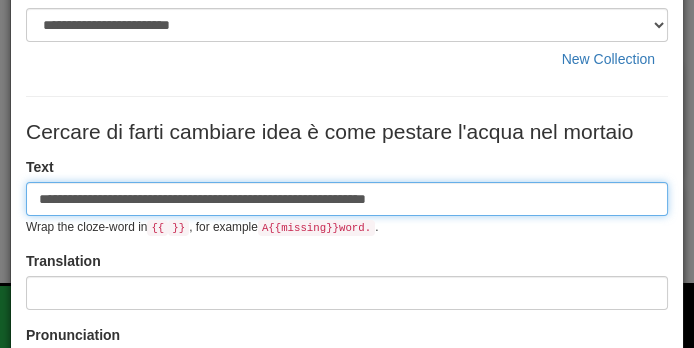 scroll, scrollTop: 94, scrollLeft: 0, axis: vertical 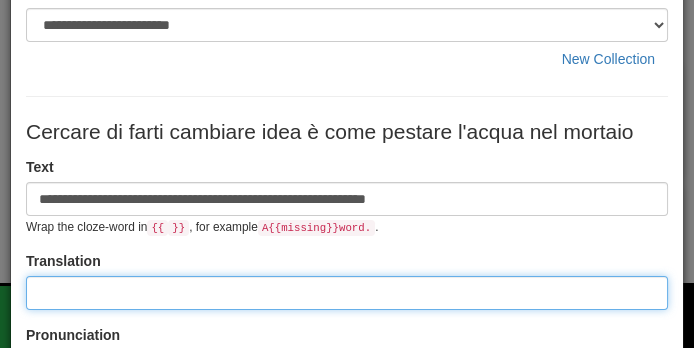 click at bounding box center [347, 293] 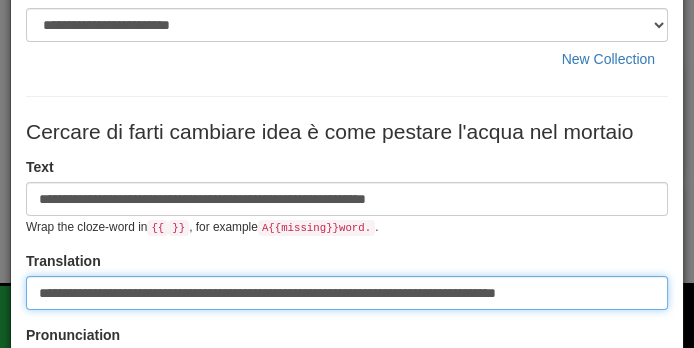 type on "**********" 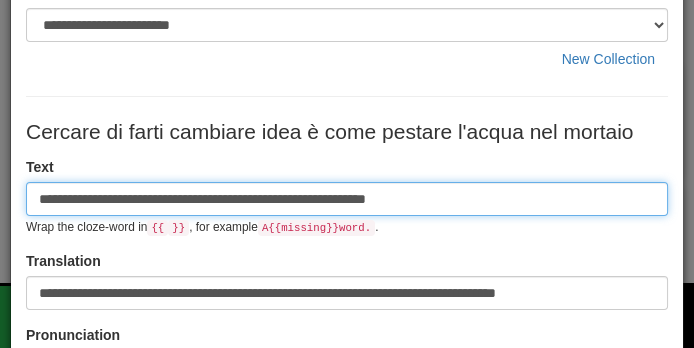 click on "**********" at bounding box center [347, 199] 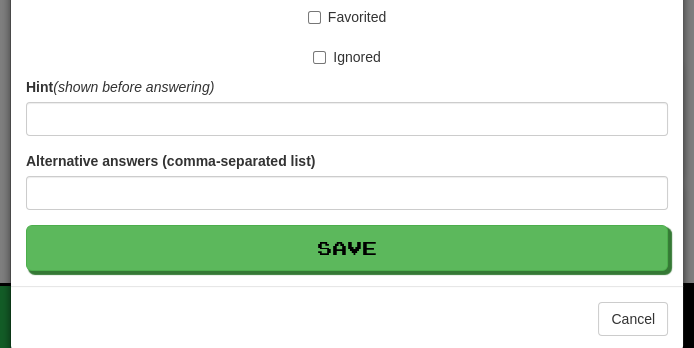 scroll, scrollTop: 622, scrollLeft: 0, axis: vertical 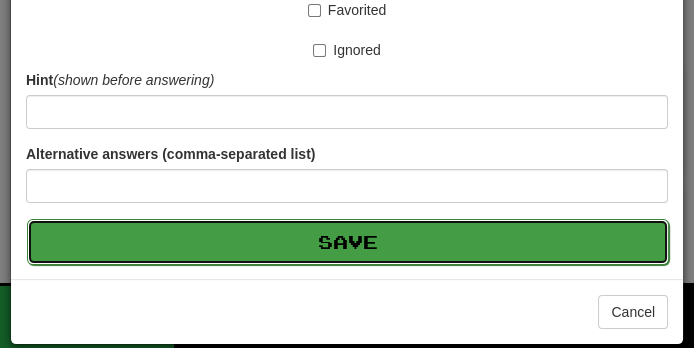click on "Save" at bounding box center [348, 242] 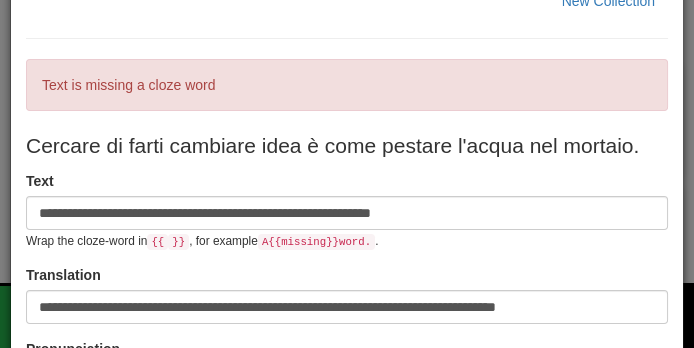 scroll, scrollTop: 155, scrollLeft: 0, axis: vertical 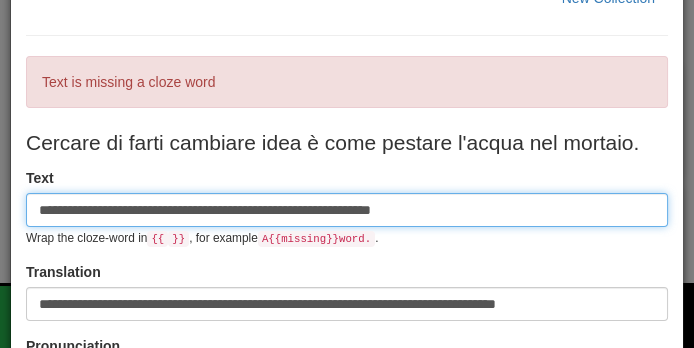 click on "**********" at bounding box center [347, 210] 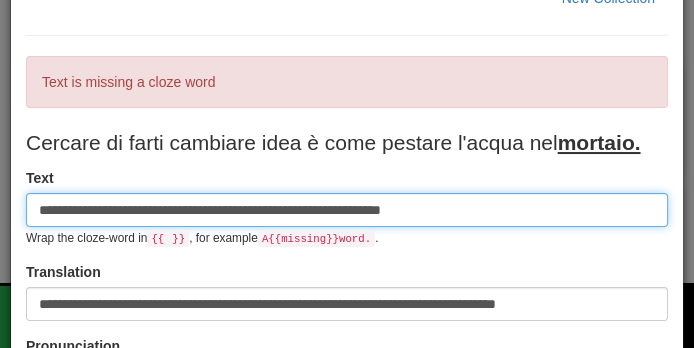 click on "**********" at bounding box center (347, 210) 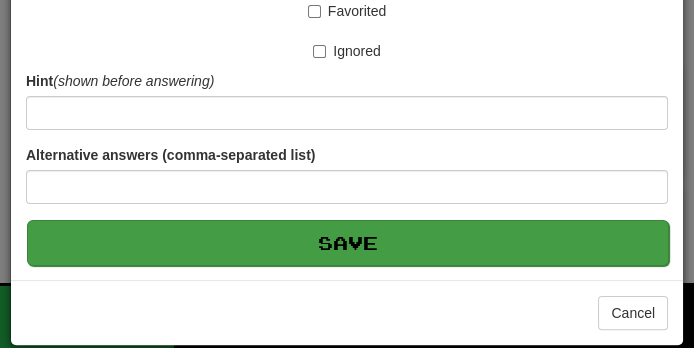 type on "**********" 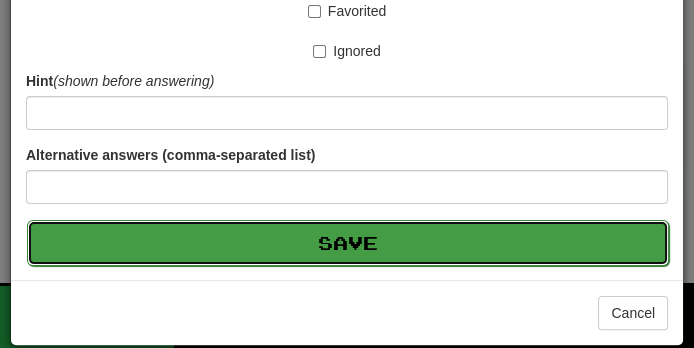 click on "Save" at bounding box center (348, 243) 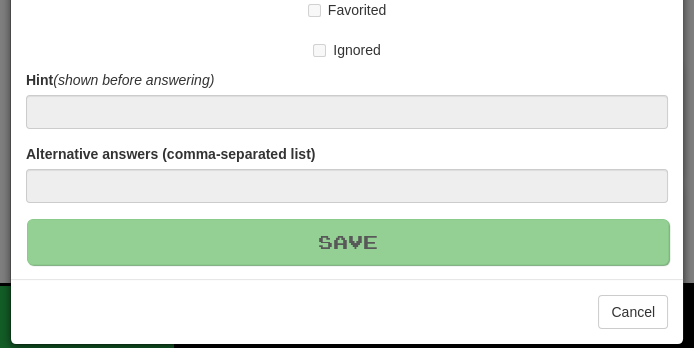 type 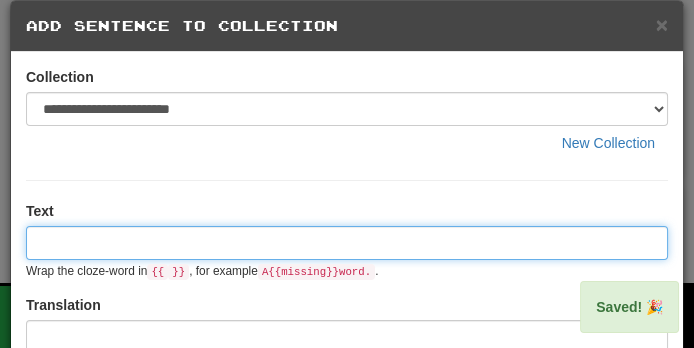 scroll, scrollTop: 0, scrollLeft: 0, axis: both 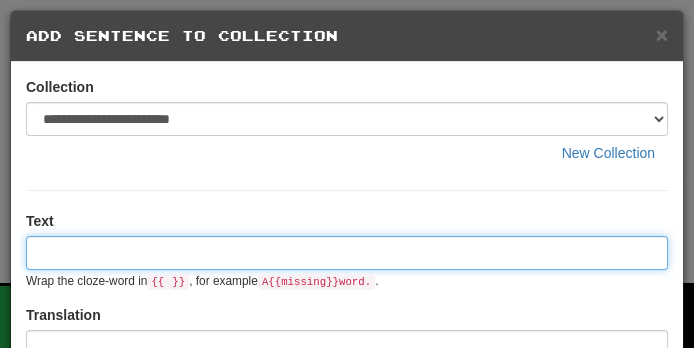click at bounding box center [347, 253] 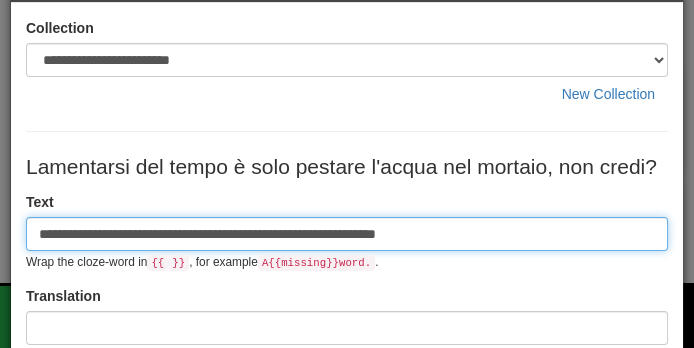 scroll, scrollTop: 60, scrollLeft: 0, axis: vertical 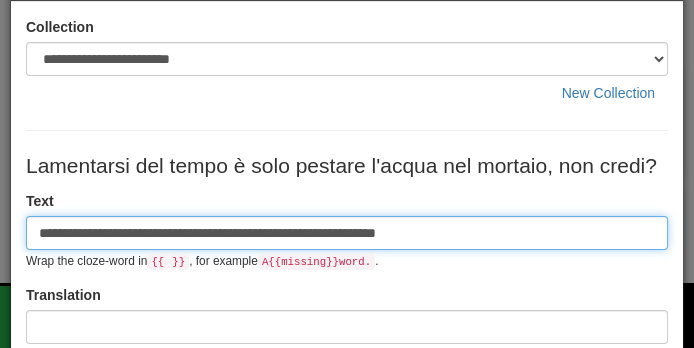 type on "**********" 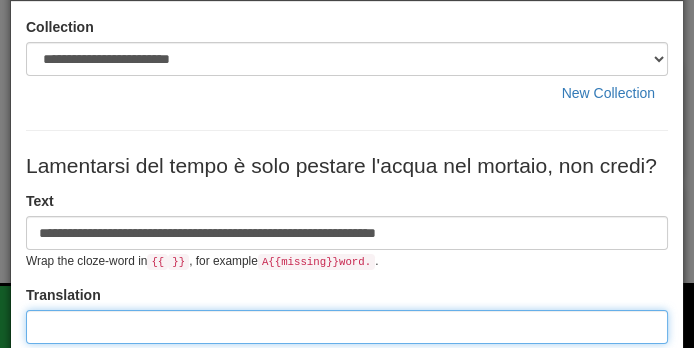 click at bounding box center (347, 327) 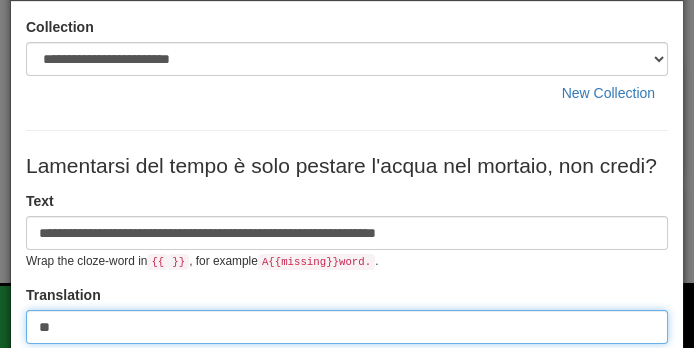 type on "*" 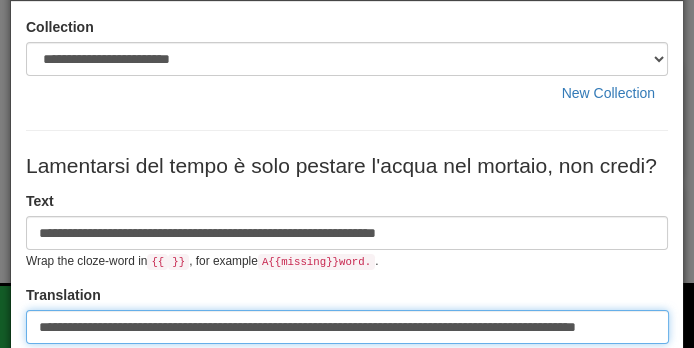 scroll, scrollTop: 0, scrollLeft: 63, axis: horizontal 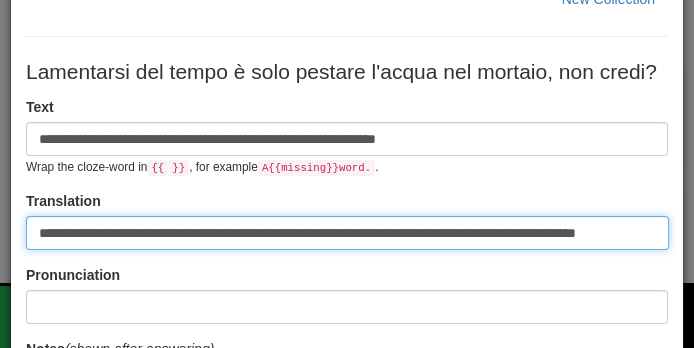 type on "**********" 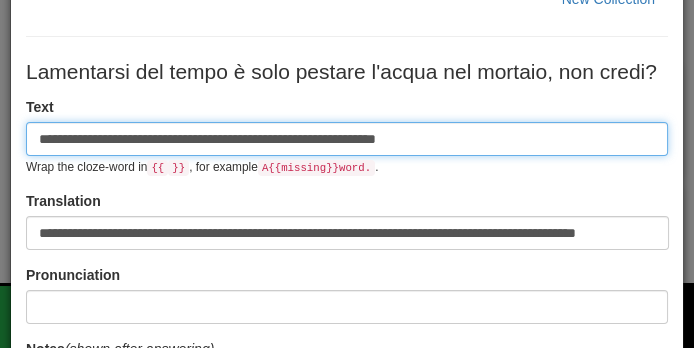 click on "**********" at bounding box center [347, 139] 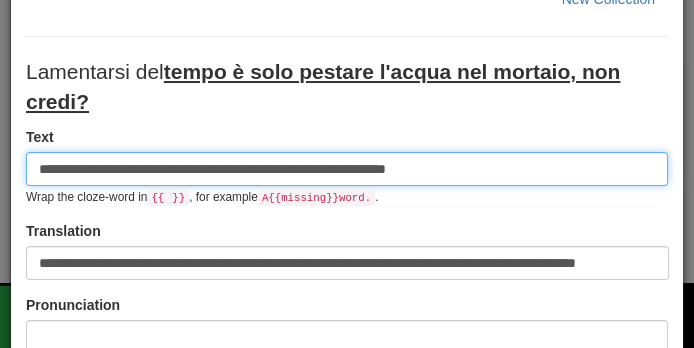 click on "**********" at bounding box center [347, 169] 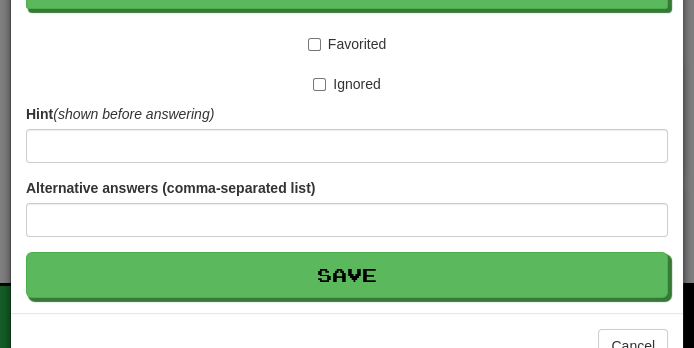 scroll, scrollTop: 622, scrollLeft: 0, axis: vertical 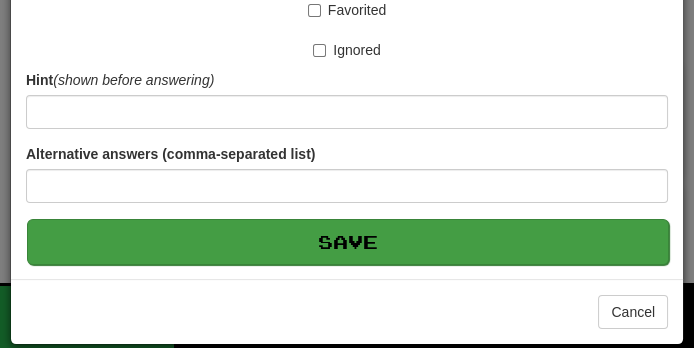 type on "**********" 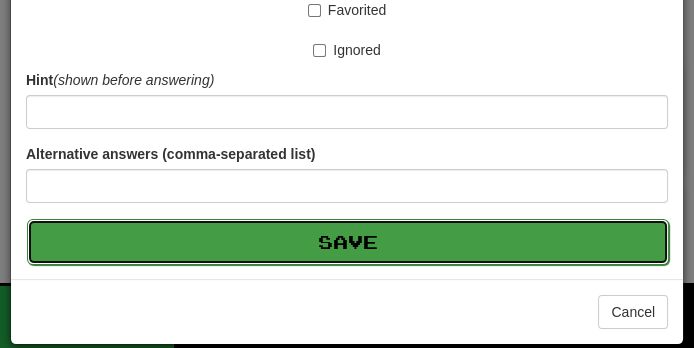 click on "Save" at bounding box center [348, 242] 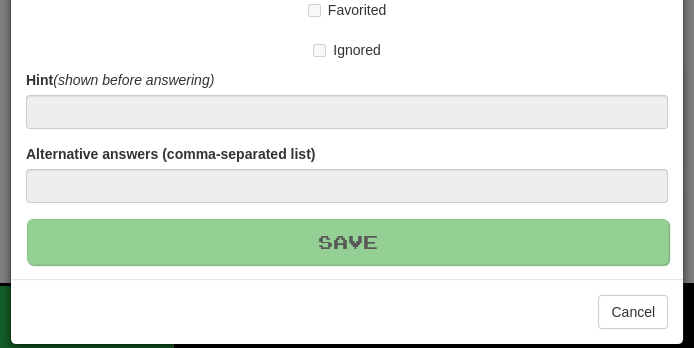 type 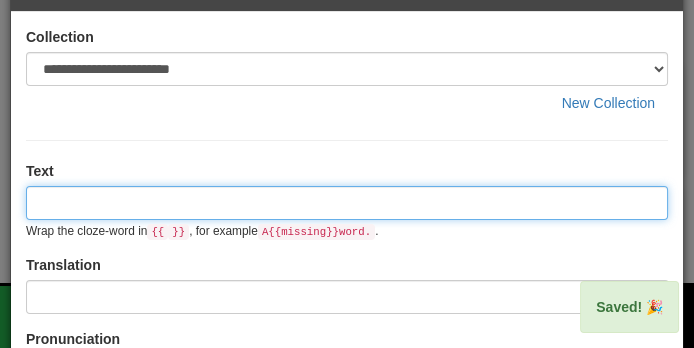 scroll, scrollTop: 0, scrollLeft: 0, axis: both 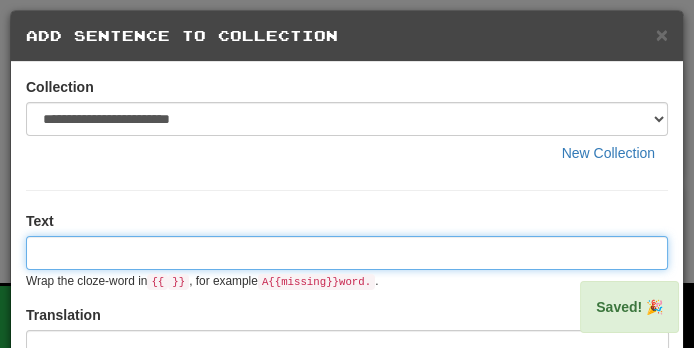 click at bounding box center [347, 253] 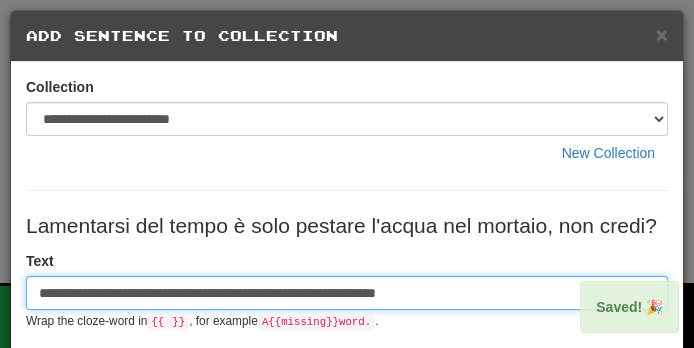 click on "**********" at bounding box center [347, 293] 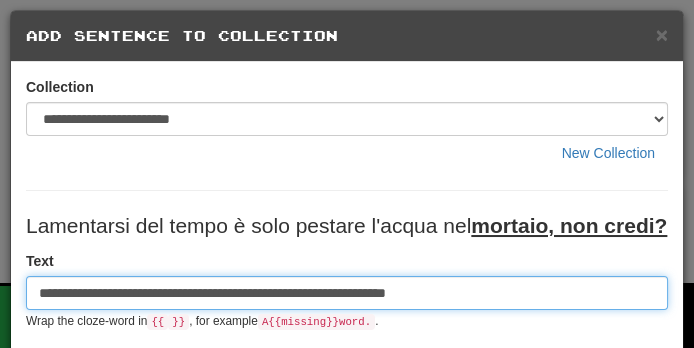 click on "**********" at bounding box center (347, 293) 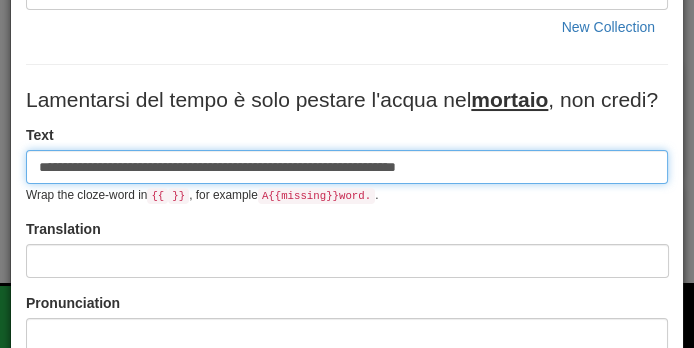 scroll, scrollTop: 127, scrollLeft: 0, axis: vertical 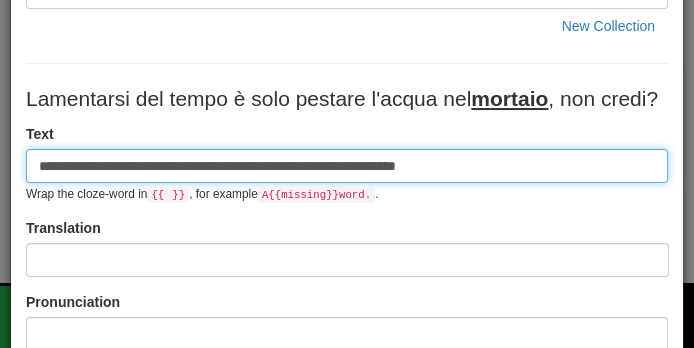 type on "**********" 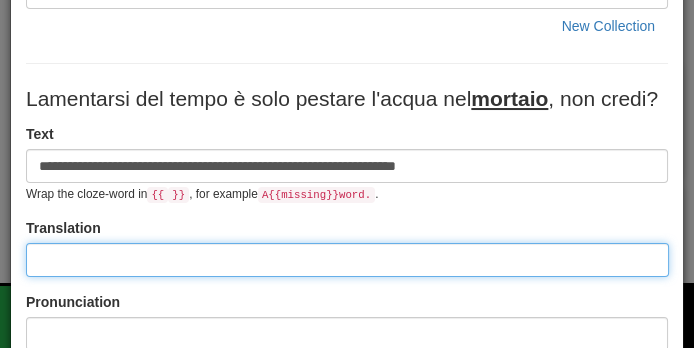 click at bounding box center [347, 260] 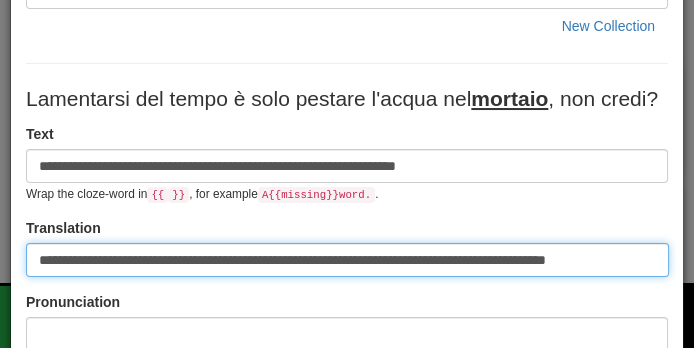 scroll, scrollTop: 0, scrollLeft: 28, axis: horizontal 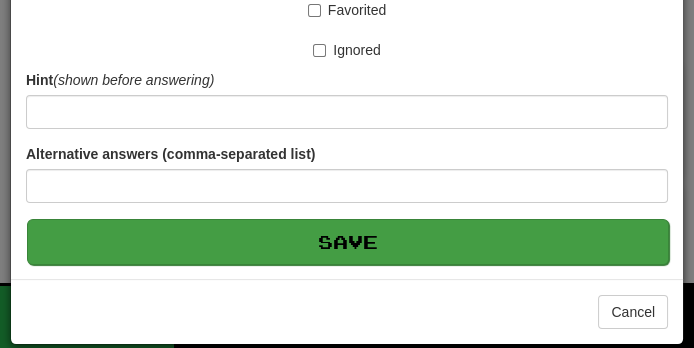 type on "**********" 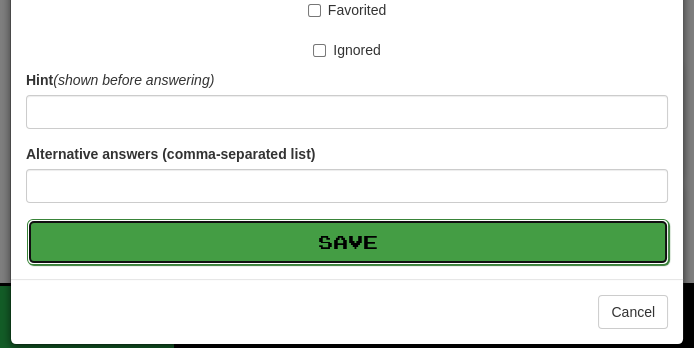 click on "Save" at bounding box center [348, 242] 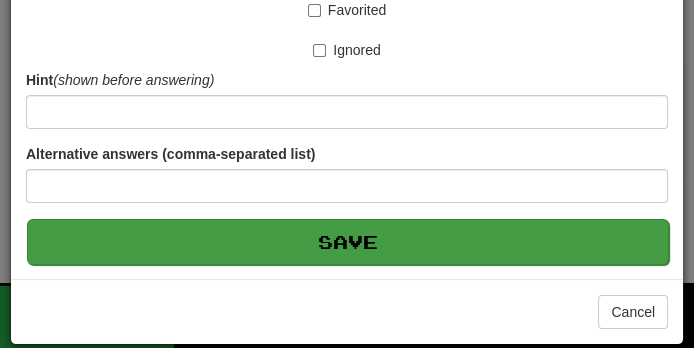 scroll, scrollTop: 0, scrollLeft: 0, axis: both 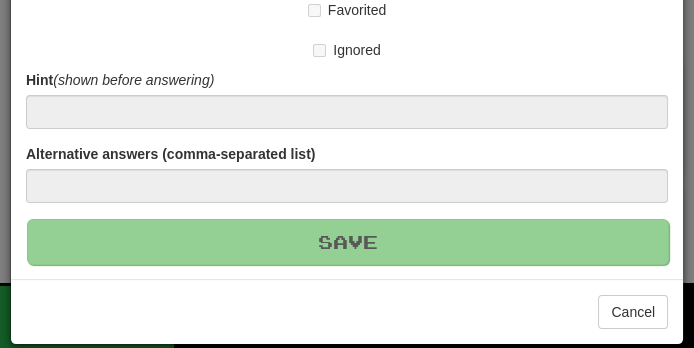 type 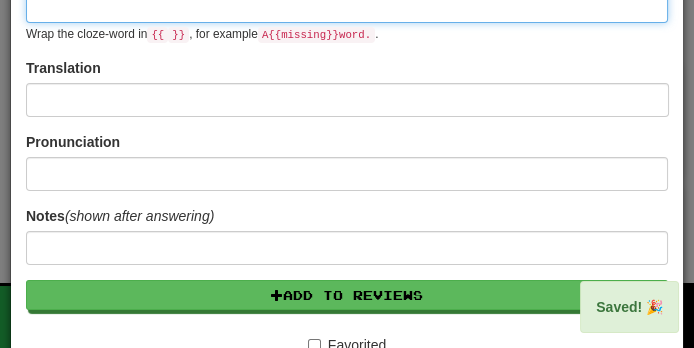 scroll, scrollTop: 0, scrollLeft: 0, axis: both 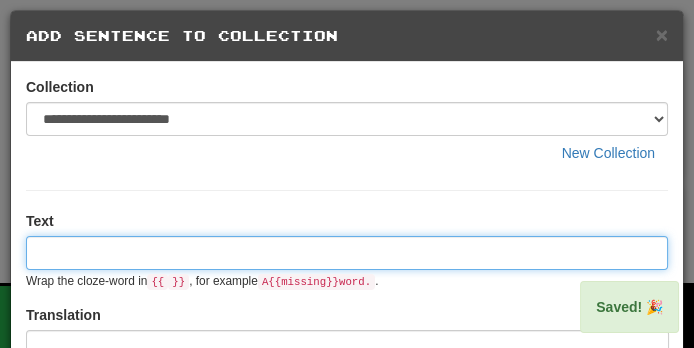 click at bounding box center [347, 253] 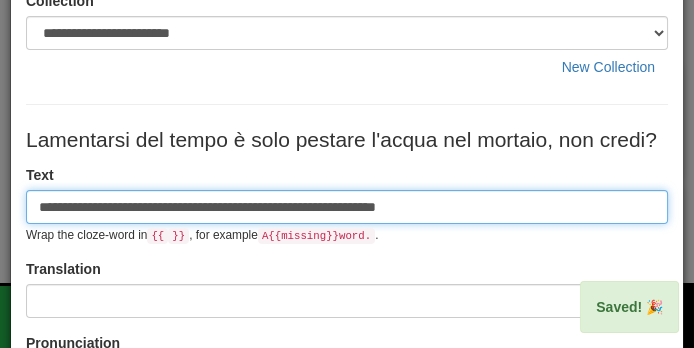 scroll, scrollTop: 87, scrollLeft: 0, axis: vertical 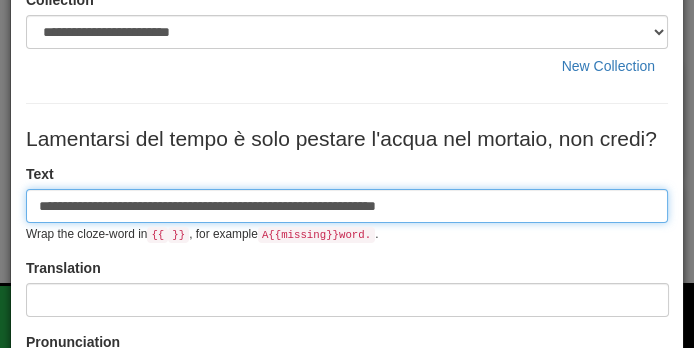 click on "**********" at bounding box center (347, 206) 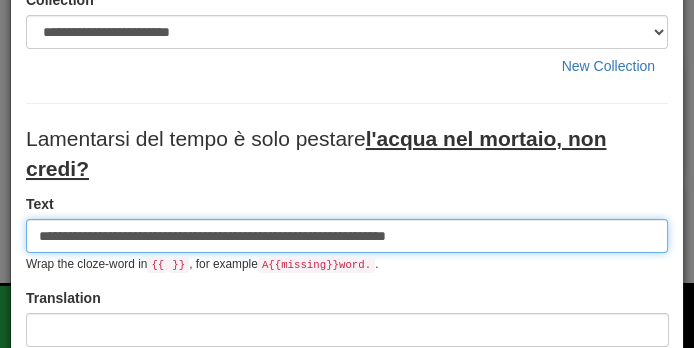 click on "**********" at bounding box center (347, 236) 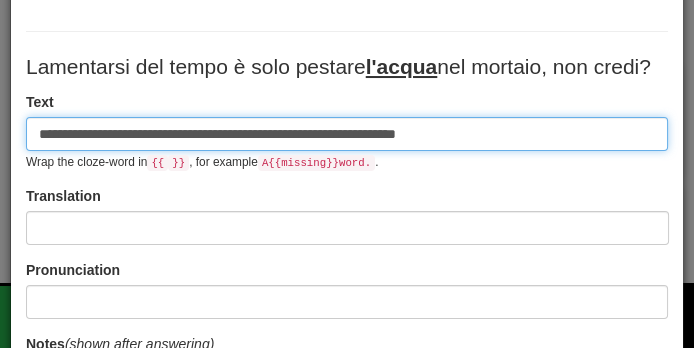 scroll, scrollTop: 160, scrollLeft: 0, axis: vertical 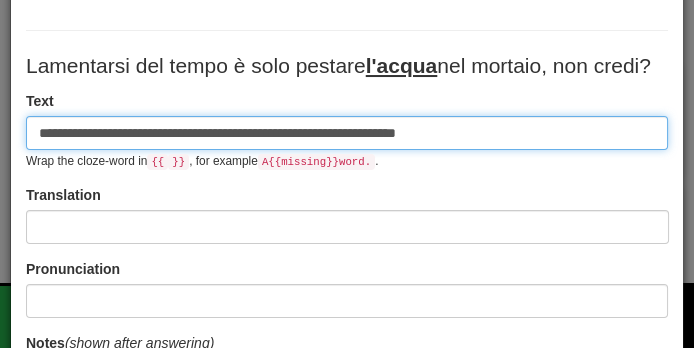 type on "**********" 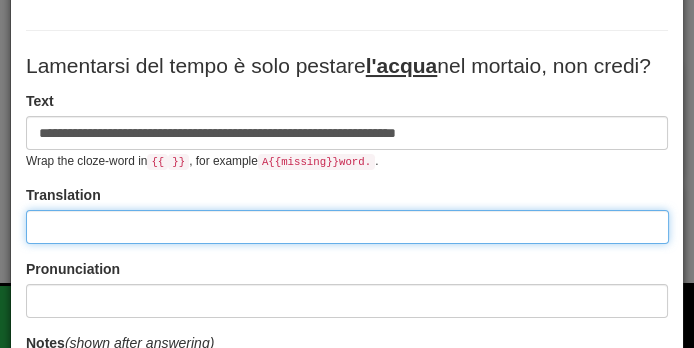 click at bounding box center (347, 227) 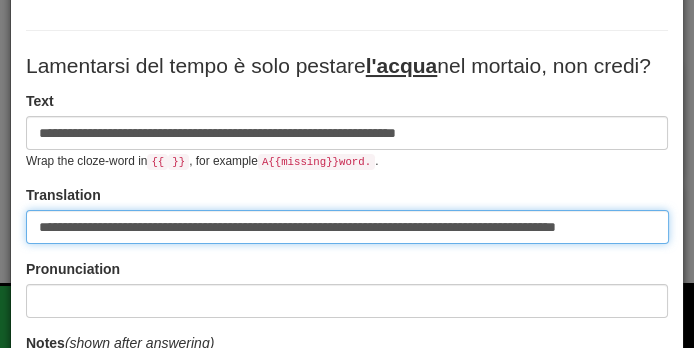 scroll, scrollTop: 0, scrollLeft: 32, axis: horizontal 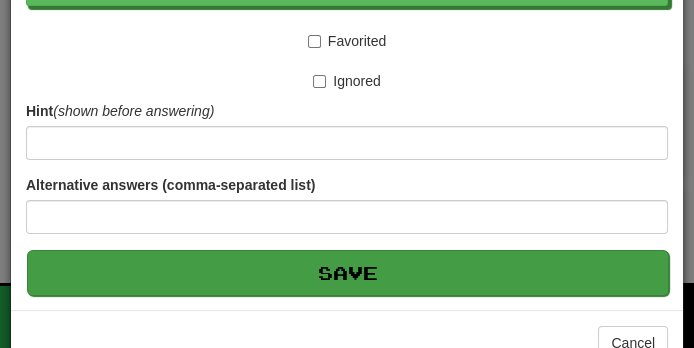 type on "**********" 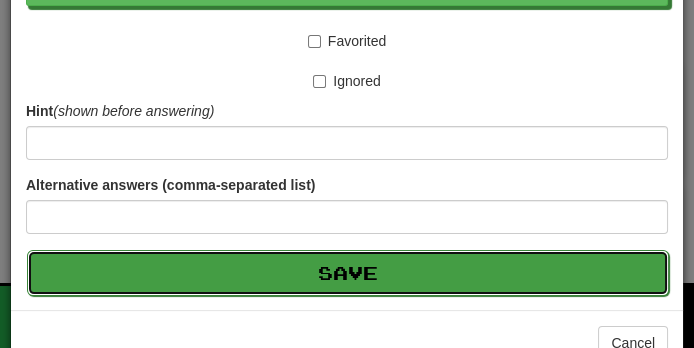 click on "Save" at bounding box center [348, 273] 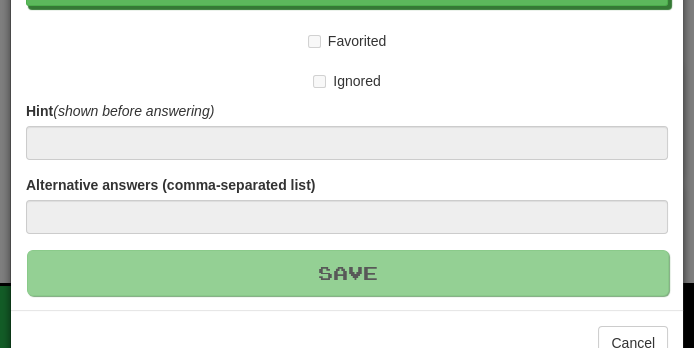 type 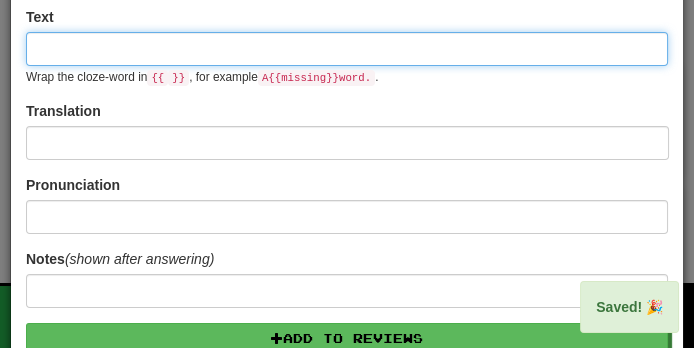 scroll, scrollTop: 0, scrollLeft: 0, axis: both 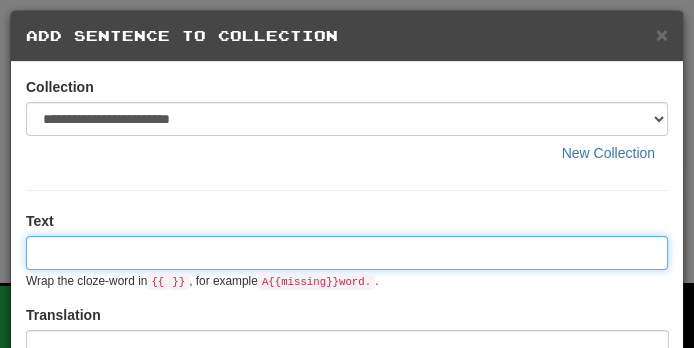 click at bounding box center (347, 253) 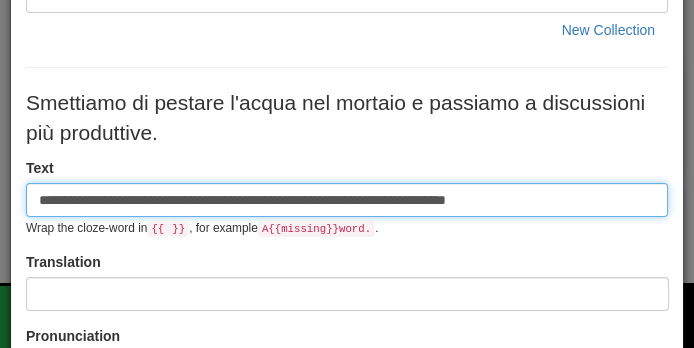 scroll, scrollTop: 124, scrollLeft: 0, axis: vertical 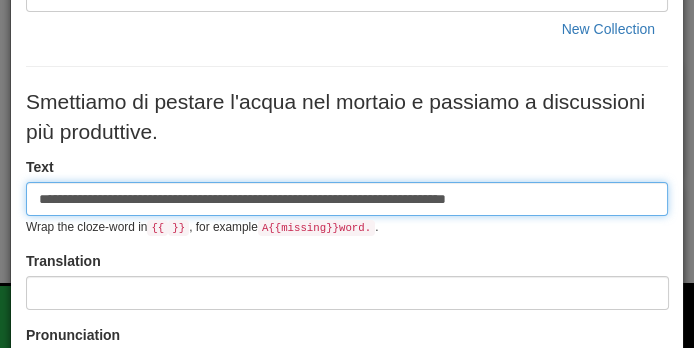 type on "**********" 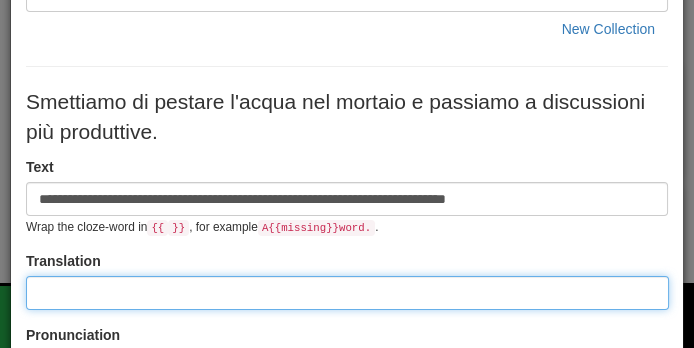 click at bounding box center (347, 293) 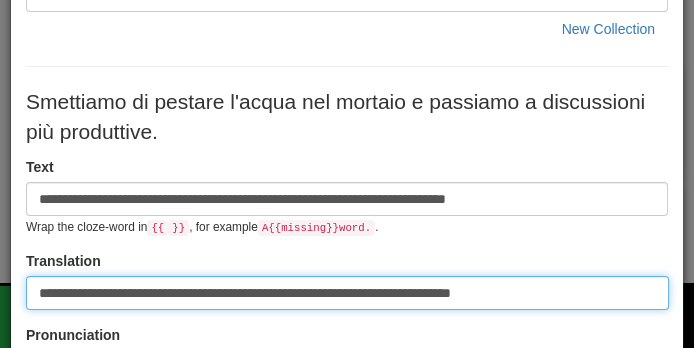type on "**********" 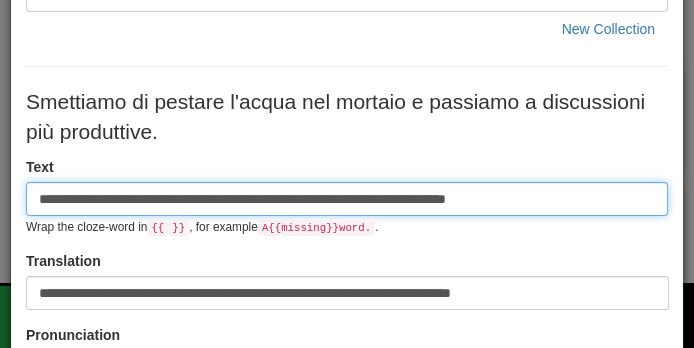 click on "**********" at bounding box center (347, 199) 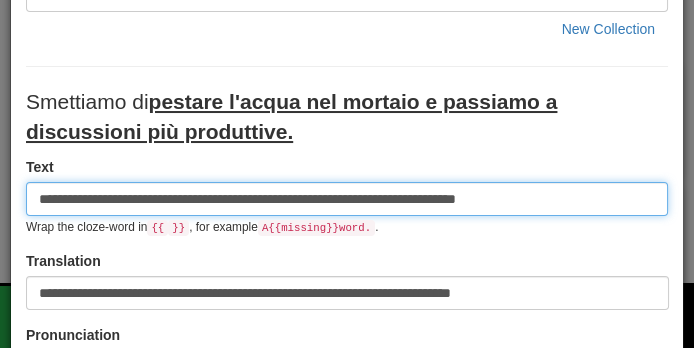 click on "**********" at bounding box center [347, 199] 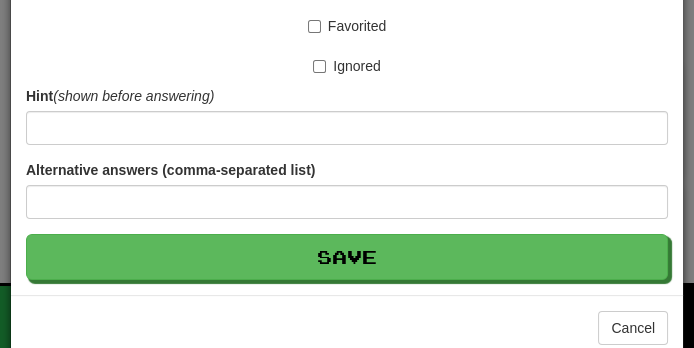 scroll, scrollTop: 653, scrollLeft: 0, axis: vertical 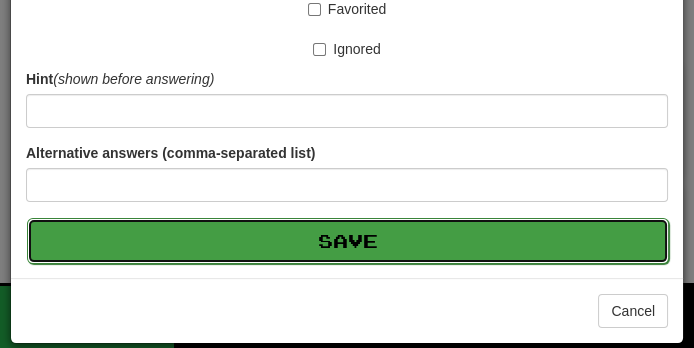 click on "Save" at bounding box center [348, 241] 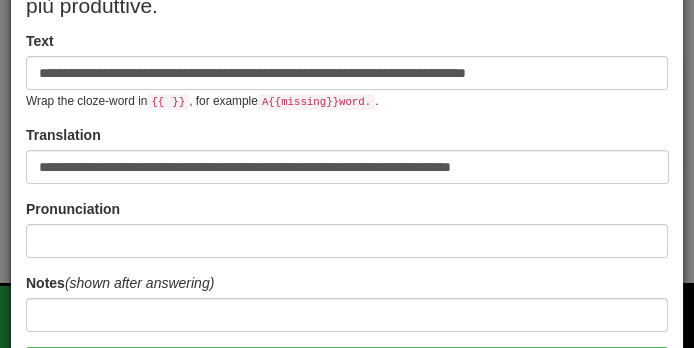 scroll, scrollTop: 198, scrollLeft: 0, axis: vertical 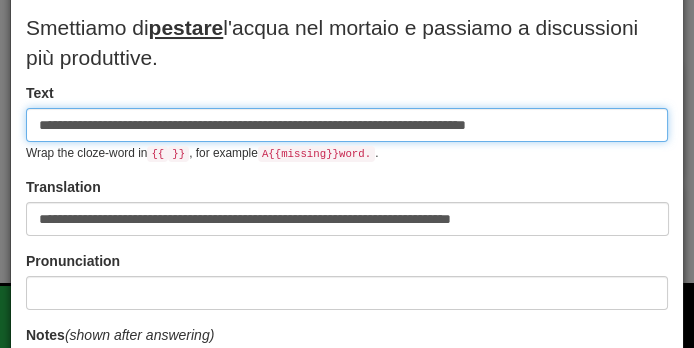 click on "**********" at bounding box center [347, 125] 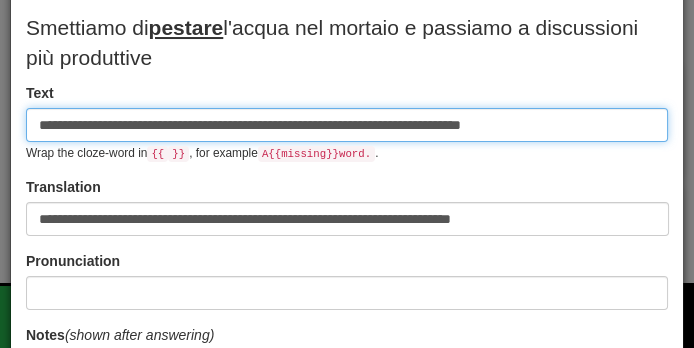 type on "**********" 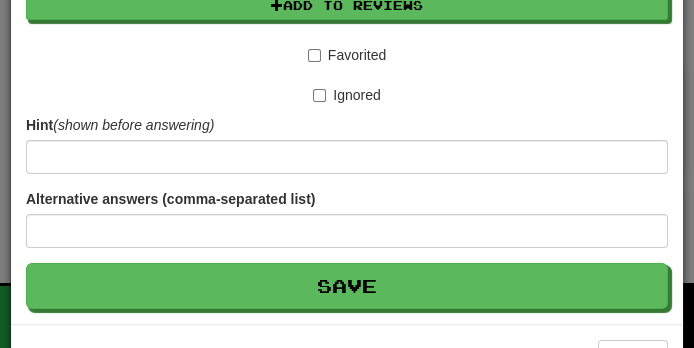 scroll, scrollTop: 653, scrollLeft: 0, axis: vertical 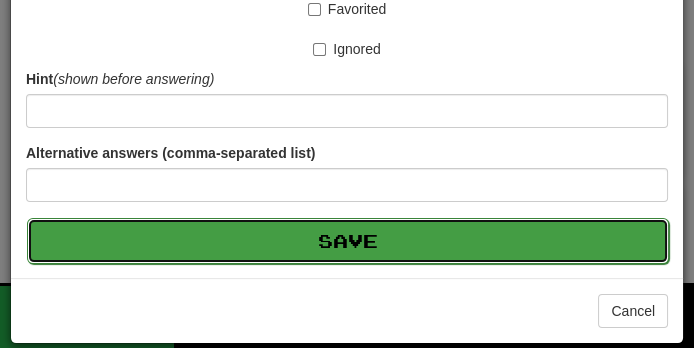 click on "Save" at bounding box center (348, 241) 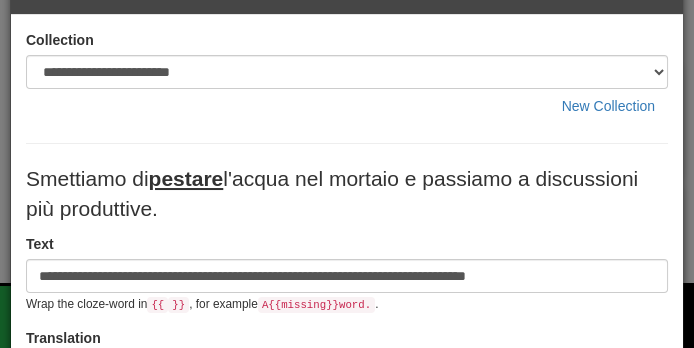 scroll, scrollTop: 36, scrollLeft: 0, axis: vertical 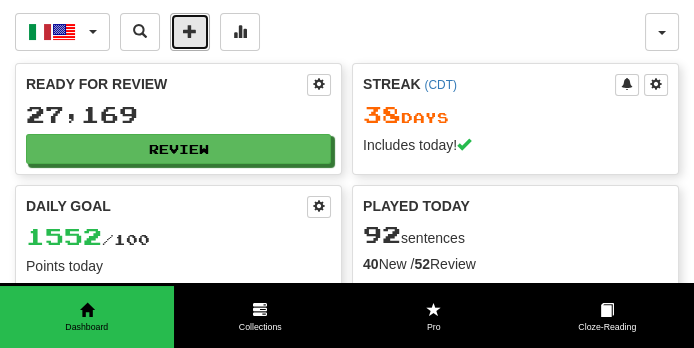 click at bounding box center [190, 31] 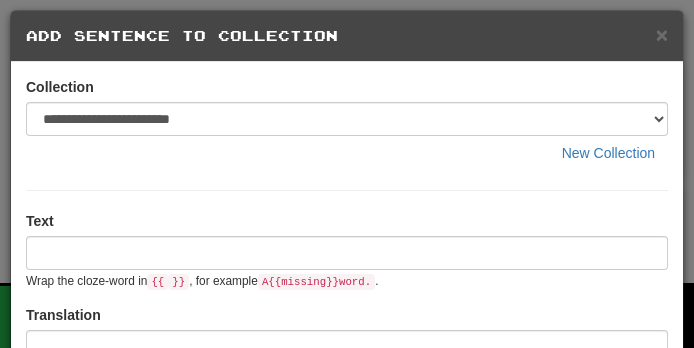 click at bounding box center [347, 253] 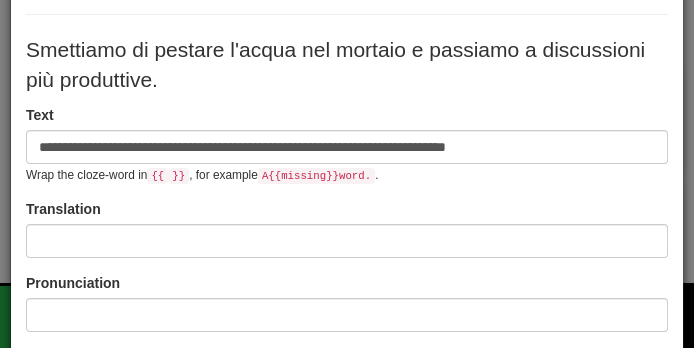 scroll, scrollTop: 177, scrollLeft: 0, axis: vertical 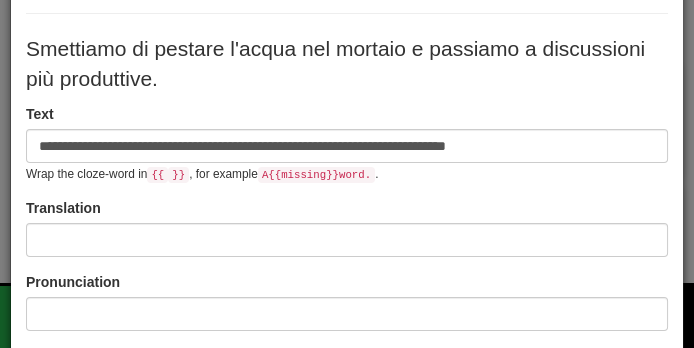 click on "**********" at bounding box center [347, 146] 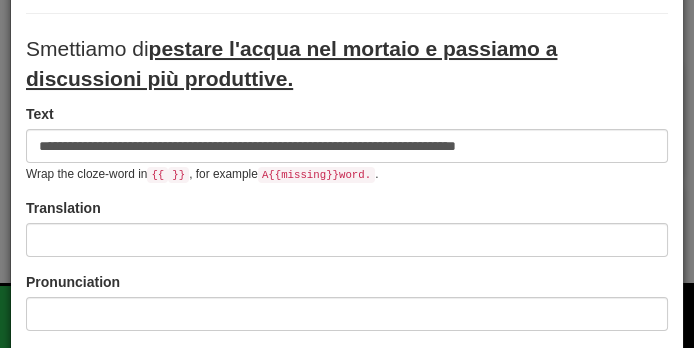 click on "**********" at bounding box center (347, 146) 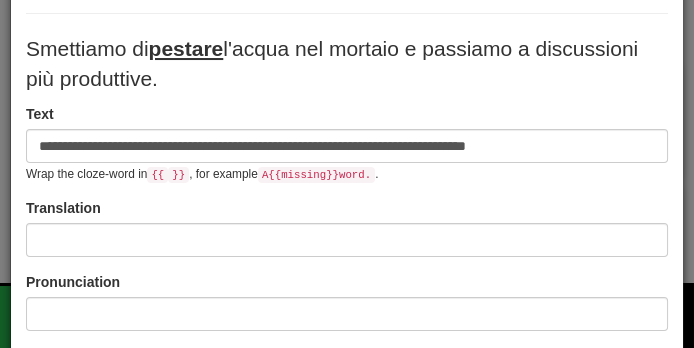 type on "**********" 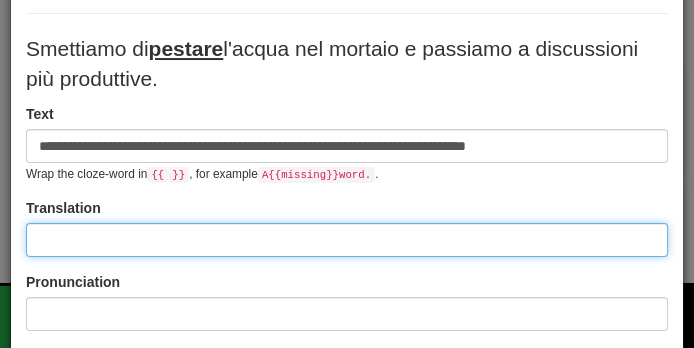click at bounding box center [347, 240] 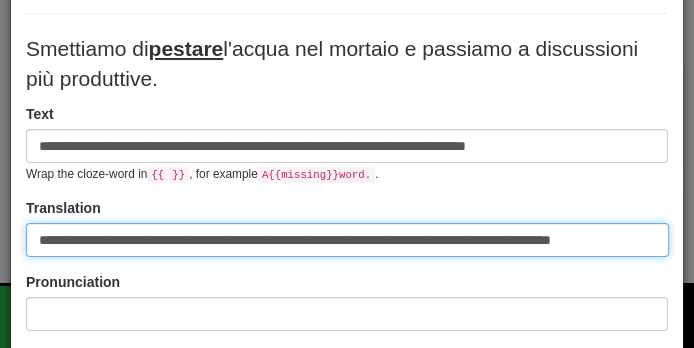 scroll, scrollTop: 0, scrollLeft: 30, axis: horizontal 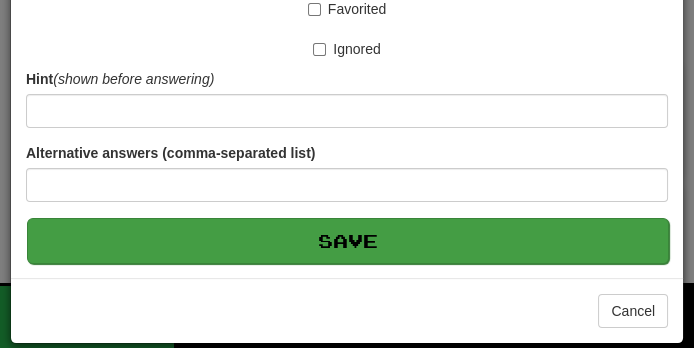 type on "**********" 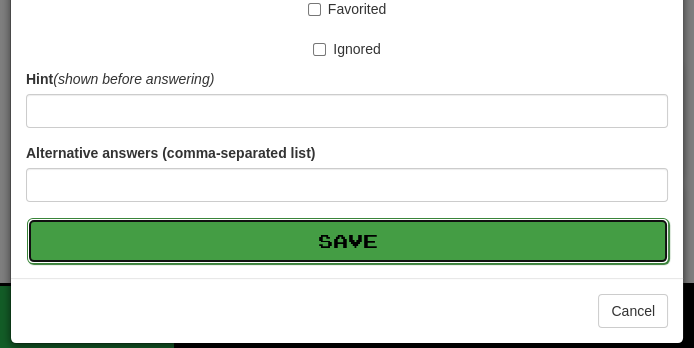 click on "Save" at bounding box center (348, 241) 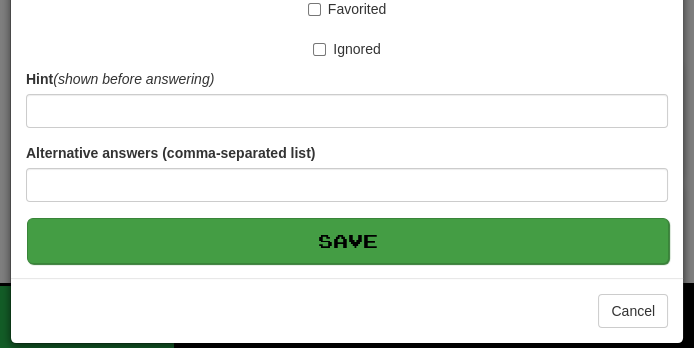 scroll, scrollTop: 0, scrollLeft: 0, axis: both 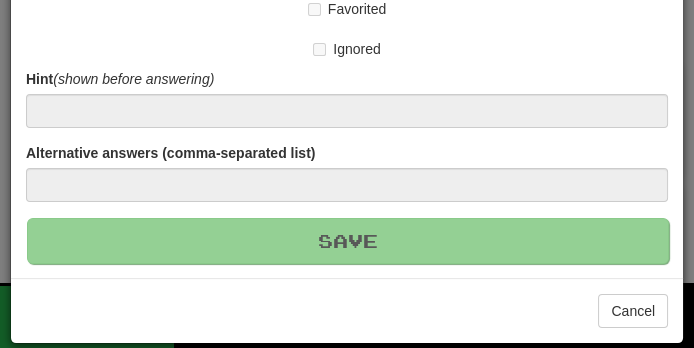 type 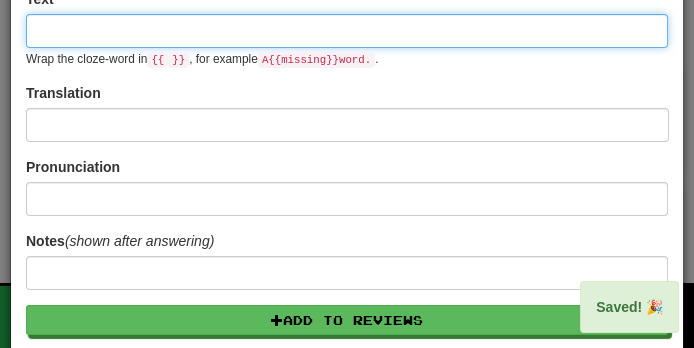 scroll, scrollTop: 0, scrollLeft: 0, axis: both 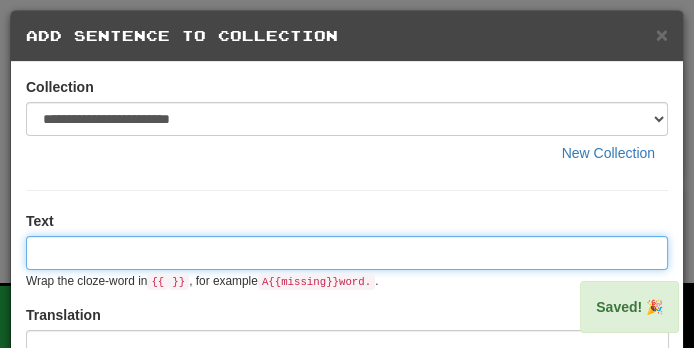 click at bounding box center (347, 253) 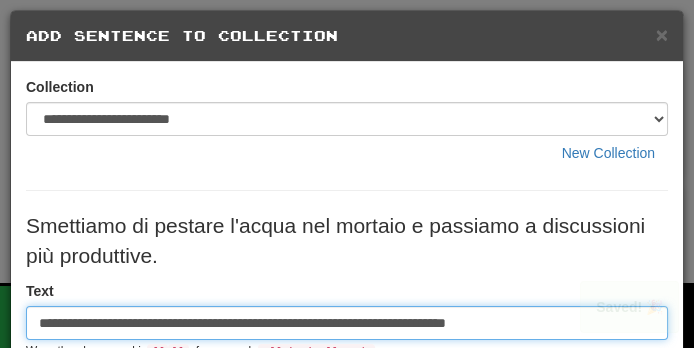 click on "**********" at bounding box center (347, 323) 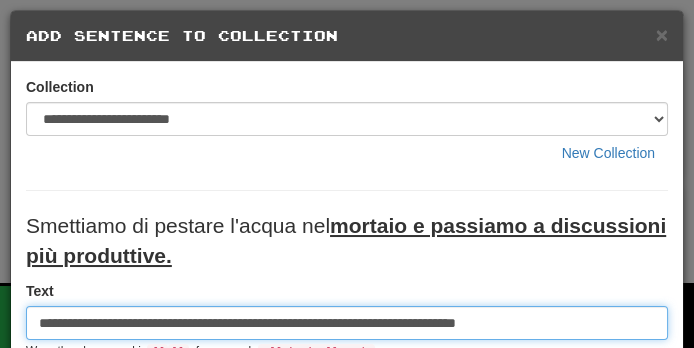 click on "**********" at bounding box center [347, 323] 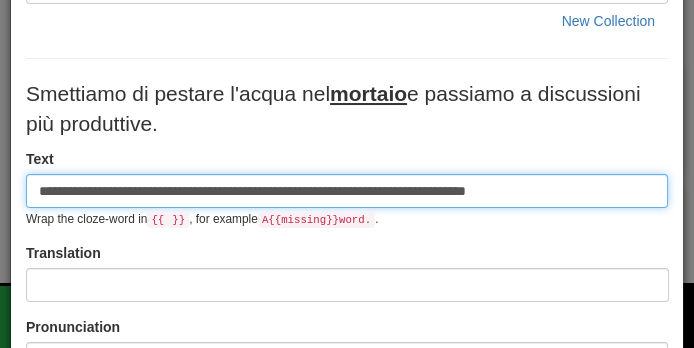 scroll, scrollTop: 135, scrollLeft: 0, axis: vertical 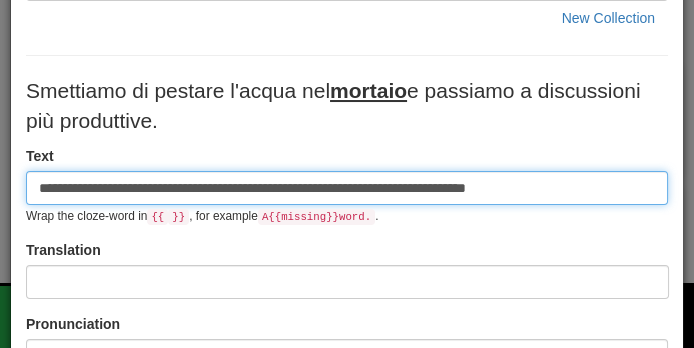 type on "**********" 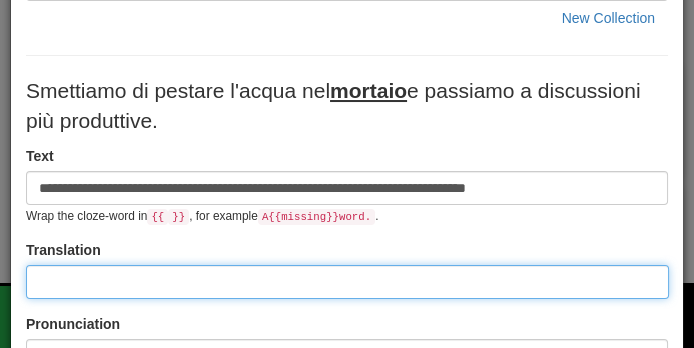 click at bounding box center (347, 282) 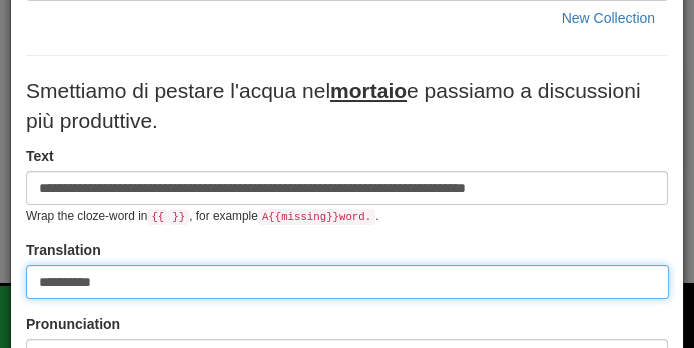 type on "**********" 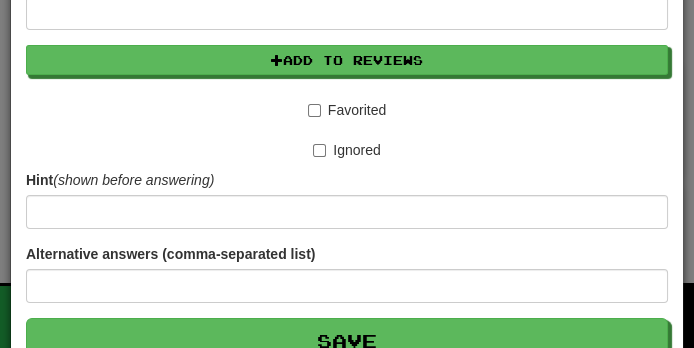 scroll, scrollTop: 606, scrollLeft: 0, axis: vertical 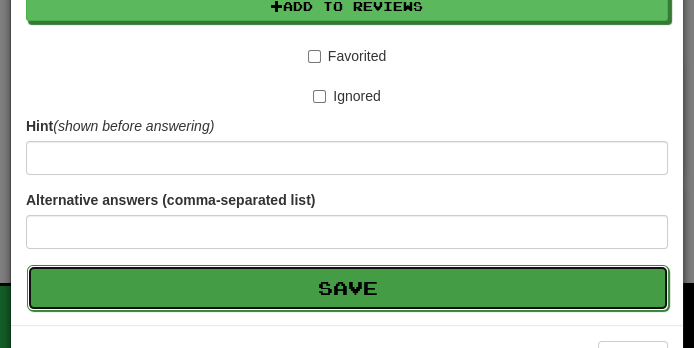 click on "Save" at bounding box center (348, 288) 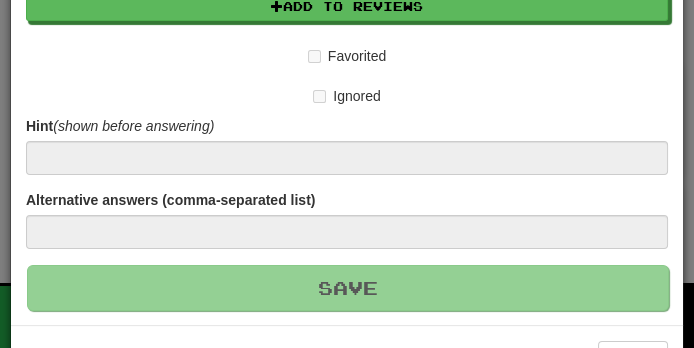 type 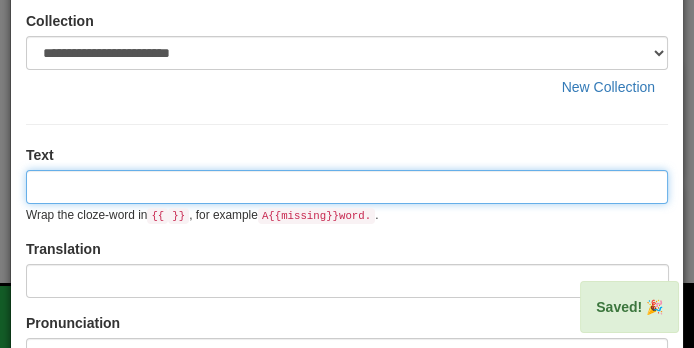 scroll, scrollTop: 0, scrollLeft: 0, axis: both 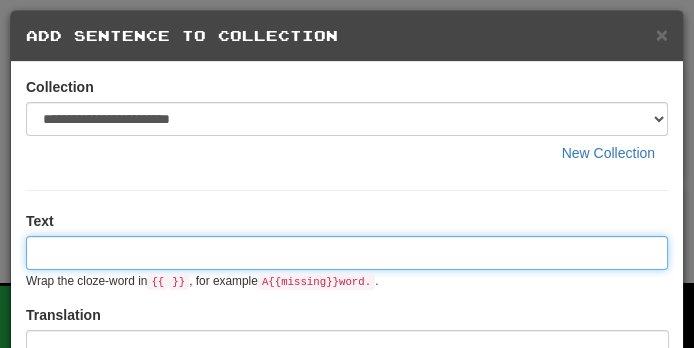 click at bounding box center [347, 253] 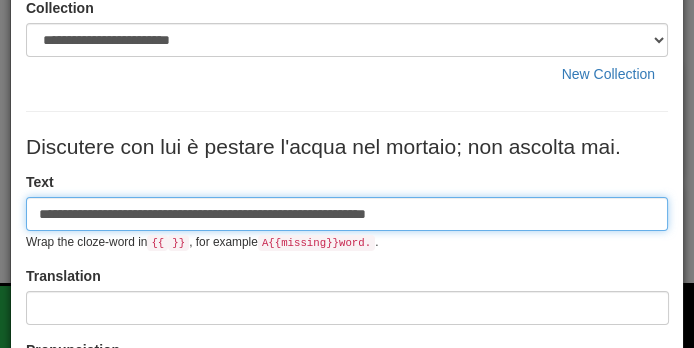 scroll, scrollTop: 82, scrollLeft: 0, axis: vertical 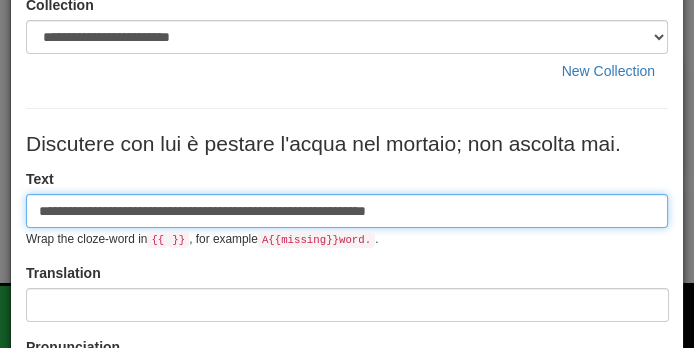 click on "**********" at bounding box center [347, 211] 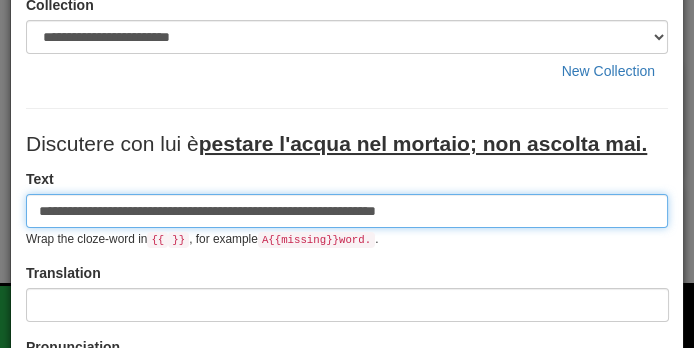 click on "**********" at bounding box center (347, 211) 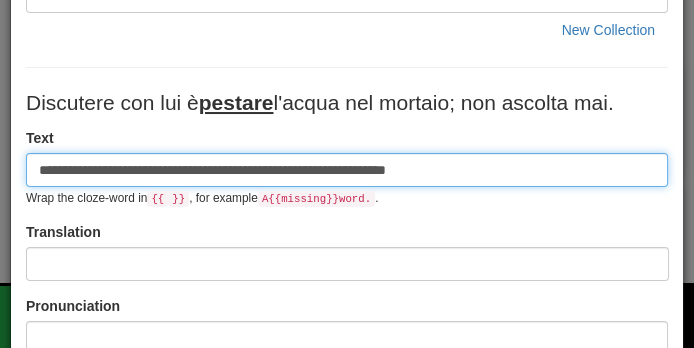 scroll, scrollTop: 132, scrollLeft: 0, axis: vertical 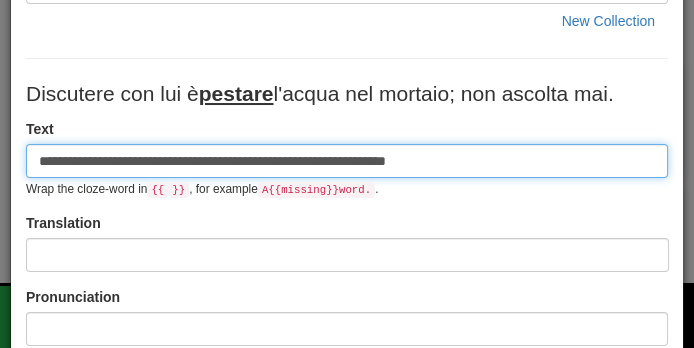 type on "**********" 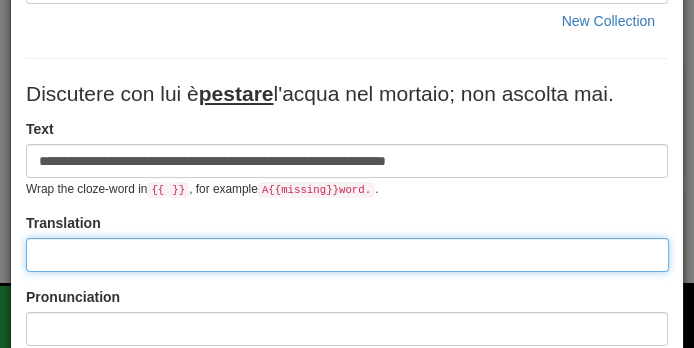click at bounding box center [347, 255] 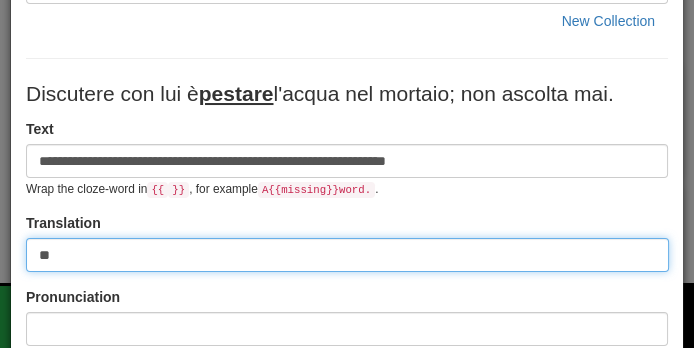 type on "*" 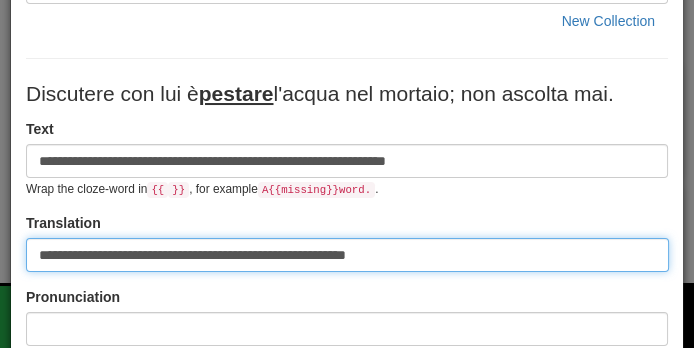 click on "**********" at bounding box center [347, 255] 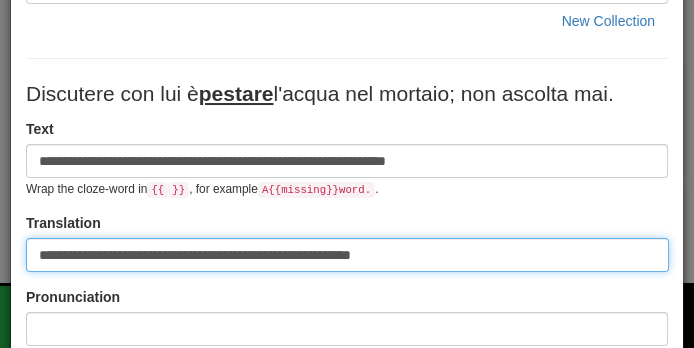 click on "**********" at bounding box center [347, 255] 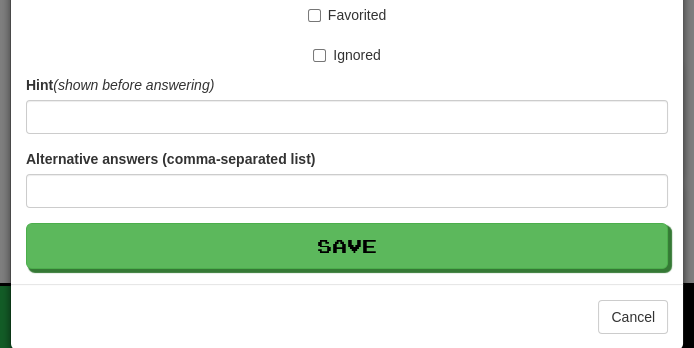 scroll, scrollTop: 622, scrollLeft: 0, axis: vertical 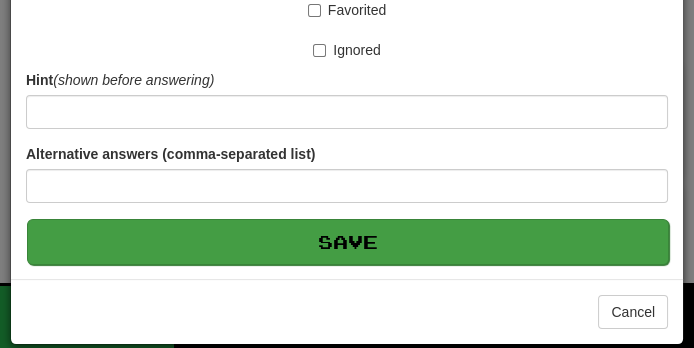 type on "**********" 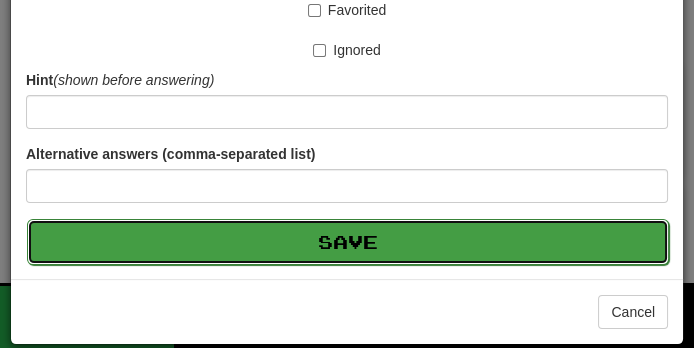 click on "Save" at bounding box center (348, 242) 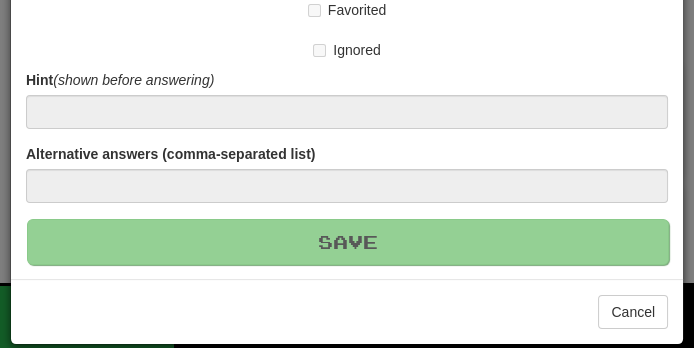 type 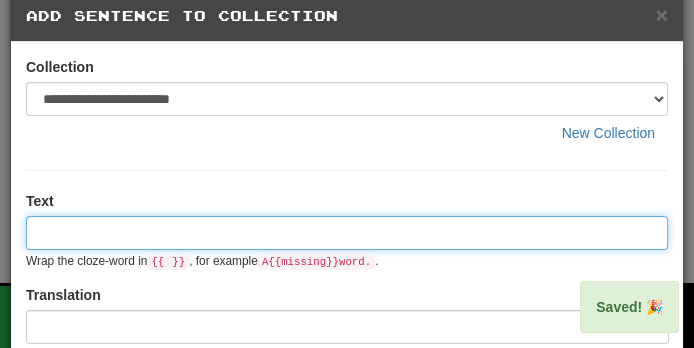 scroll, scrollTop: 0, scrollLeft: 0, axis: both 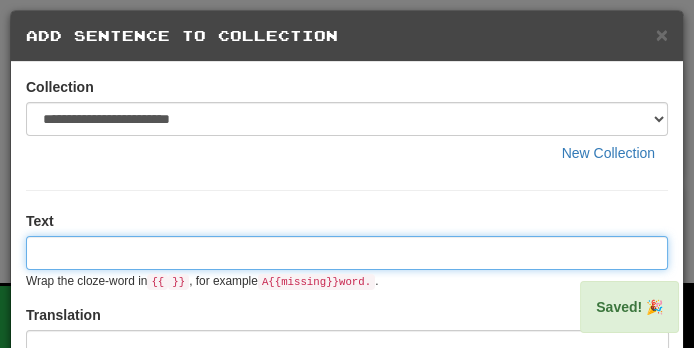 click at bounding box center (347, 253) 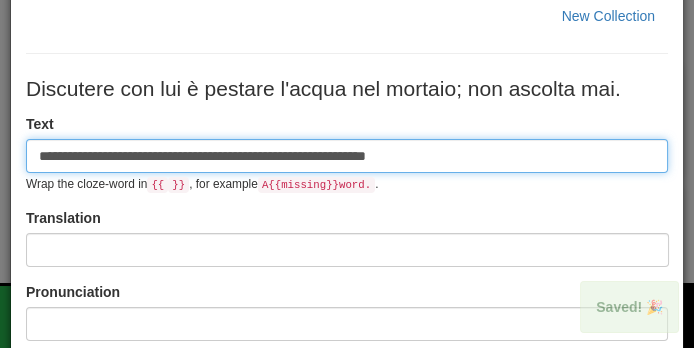 scroll, scrollTop: 141, scrollLeft: 0, axis: vertical 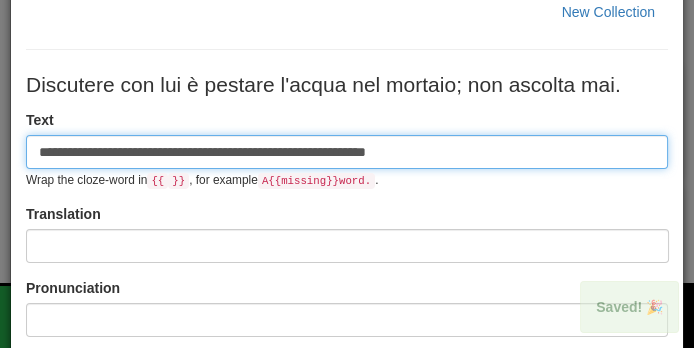 type on "**********" 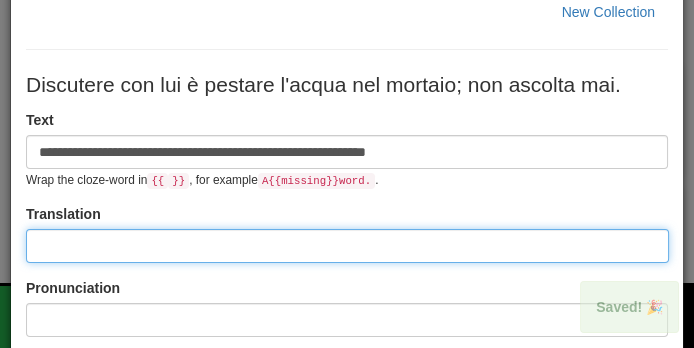 click at bounding box center (347, 246) 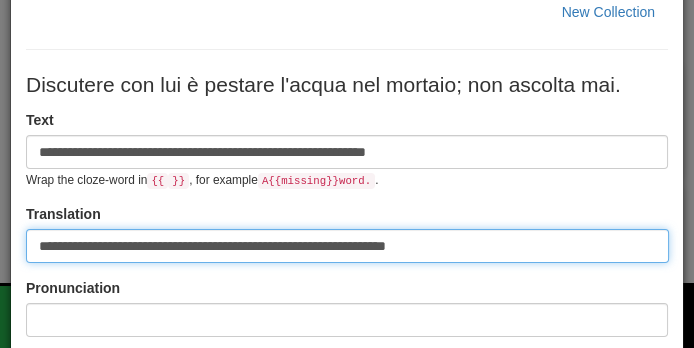 type on "**********" 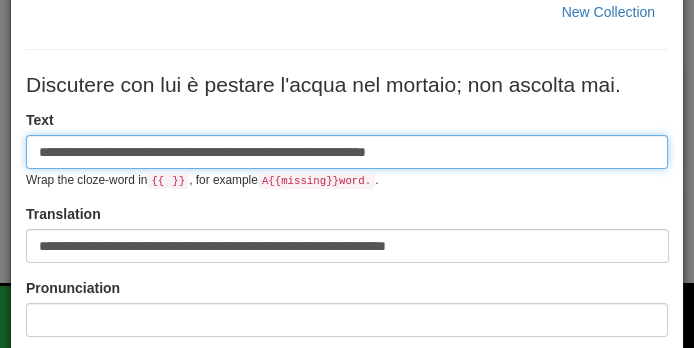 click on "**********" at bounding box center [347, 152] 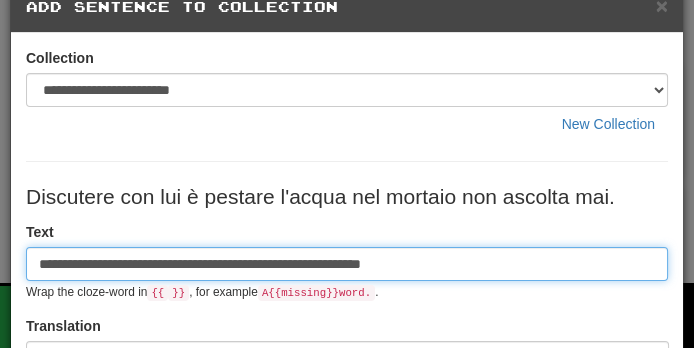 scroll, scrollTop: 26, scrollLeft: 0, axis: vertical 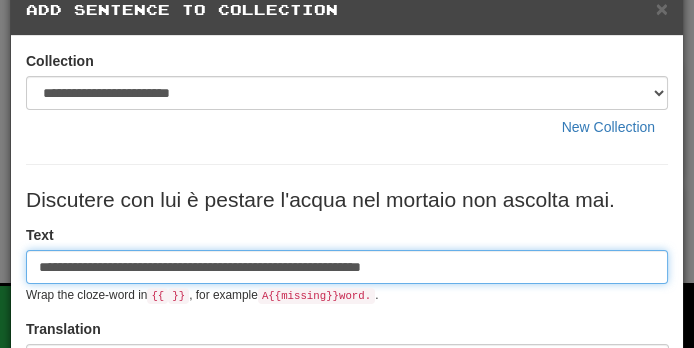 type on "**********" 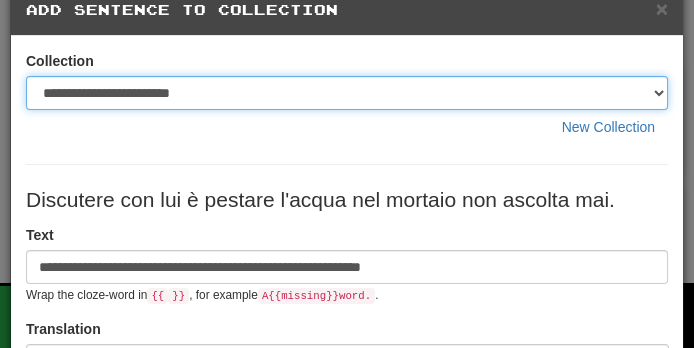 click on "**********" at bounding box center (347, 93) 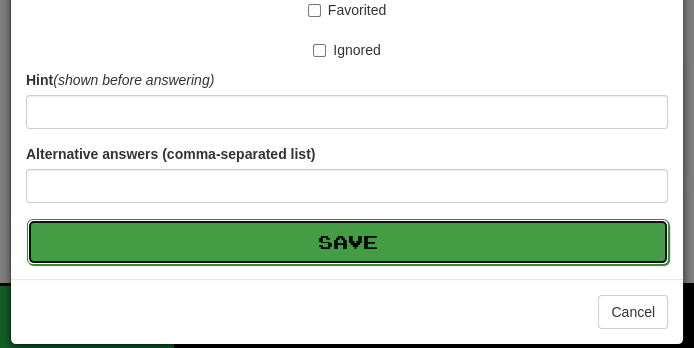 click on "Save" at bounding box center [348, 242] 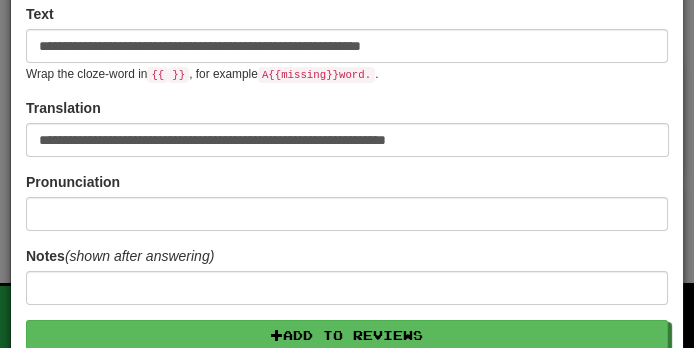 scroll, scrollTop: 0, scrollLeft: 0, axis: both 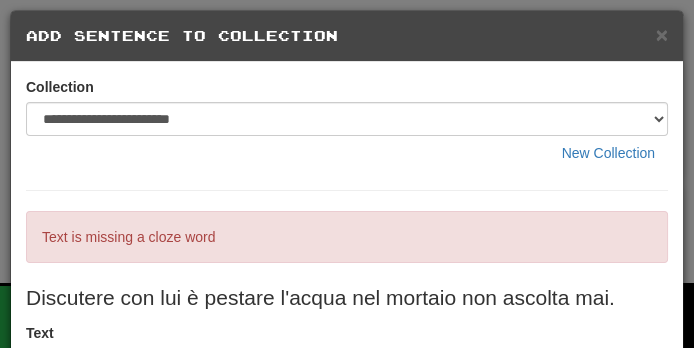 click on "Discutere con lui è pestare l'acqua nel mortaio non ascolta mai." at bounding box center [347, 298] 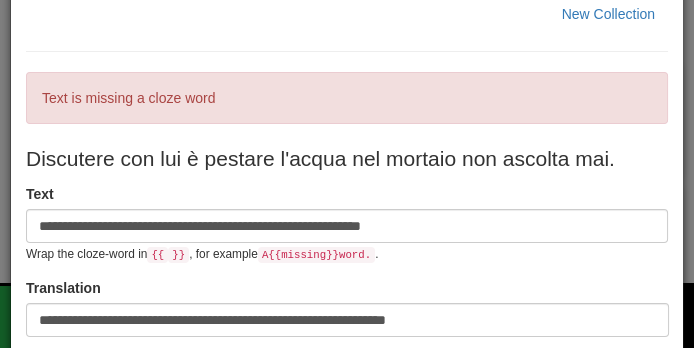 scroll, scrollTop: 145, scrollLeft: 0, axis: vertical 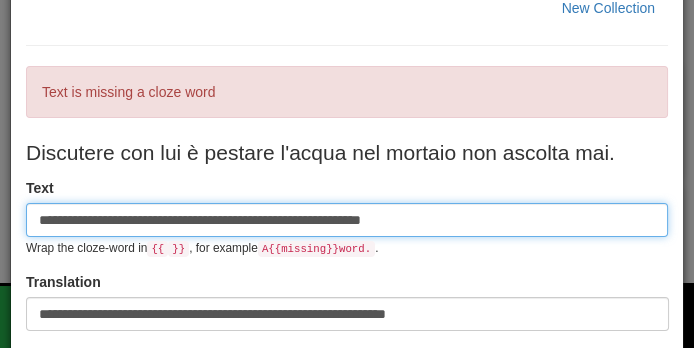 click on "**********" at bounding box center (347, 220) 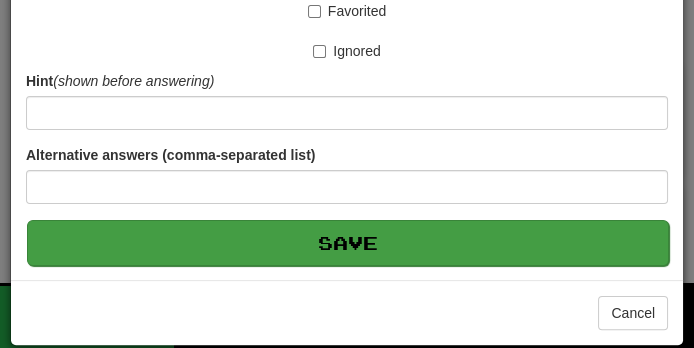 type on "**********" 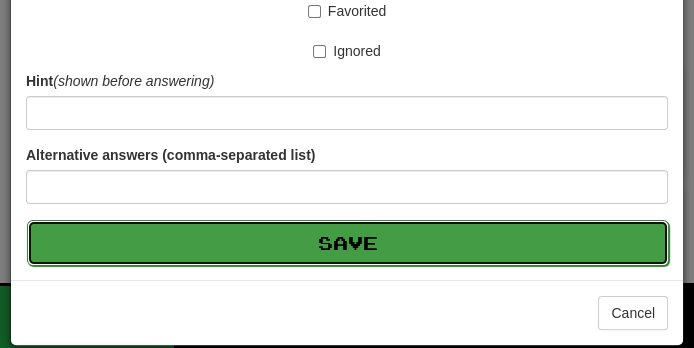 click on "Save" at bounding box center (348, 243) 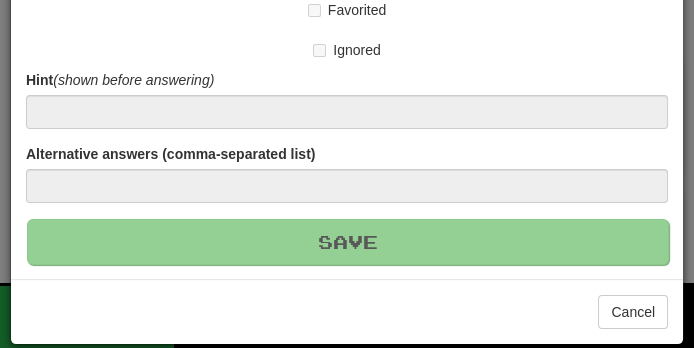 type 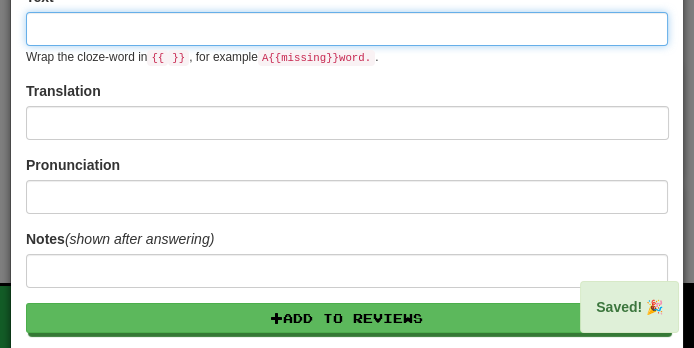 scroll, scrollTop: 0, scrollLeft: 0, axis: both 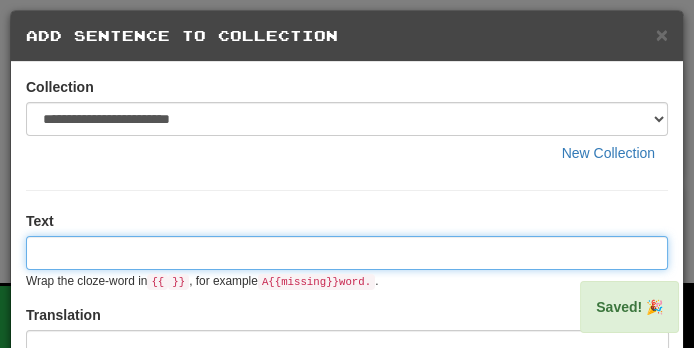 click at bounding box center (347, 253) 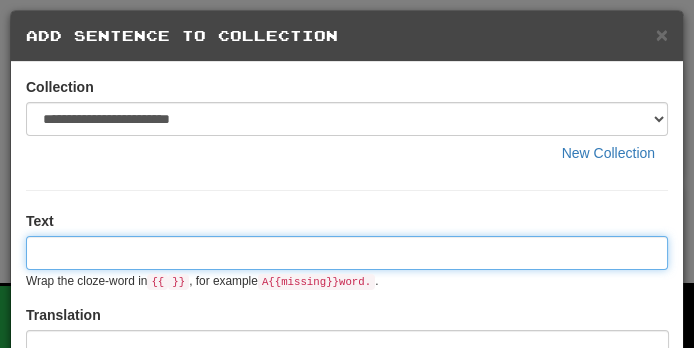 paste on "**********" 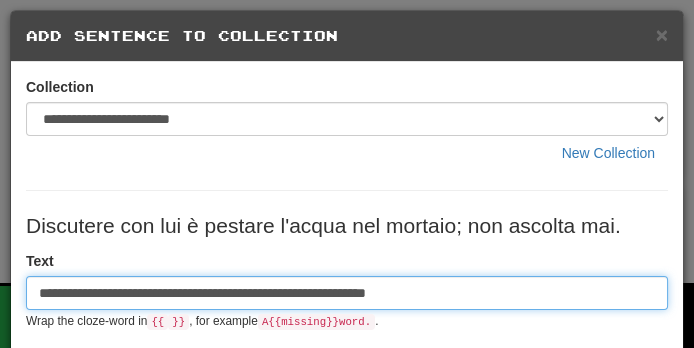 click on "**********" at bounding box center [347, 293] 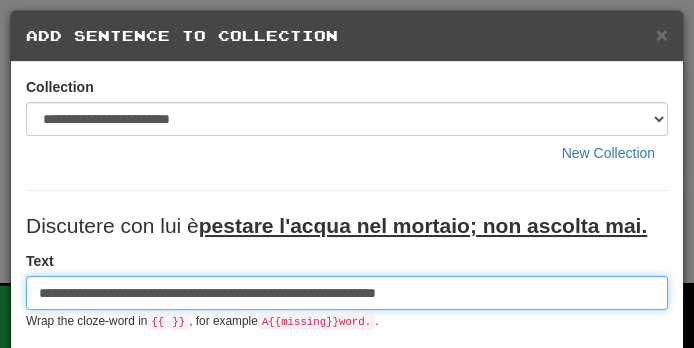 click on "**********" at bounding box center [347, 293] 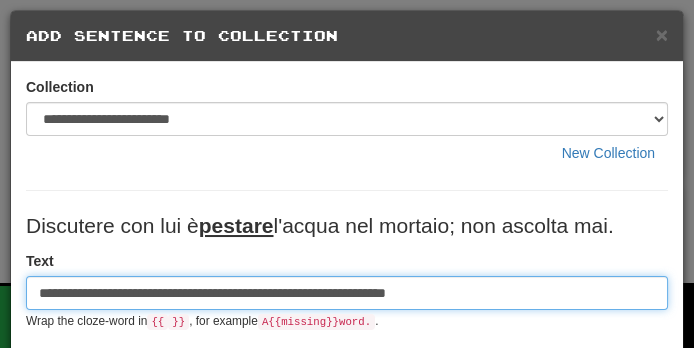 click on "**********" at bounding box center [347, 293] 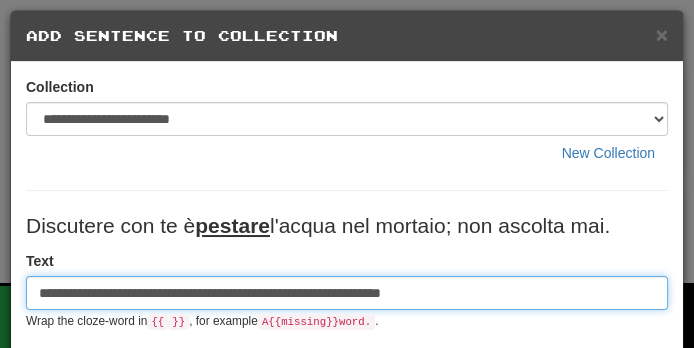 click on "**********" at bounding box center [347, 293] 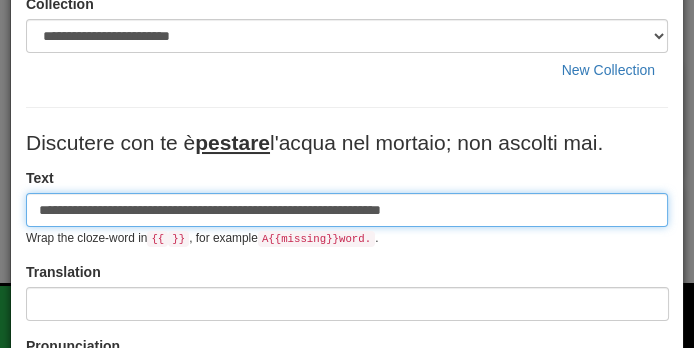 scroll, scrollTop: 84, scrollLeft: 0, axis: vertical 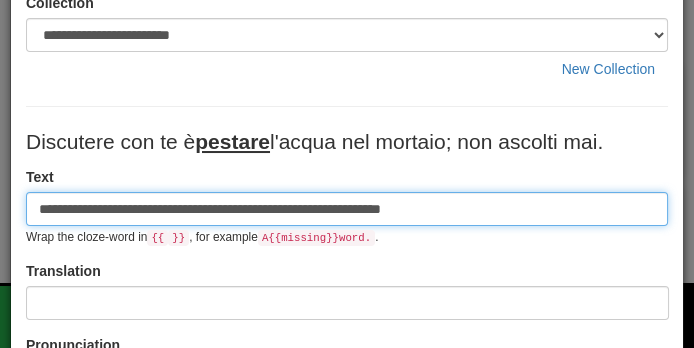 type on "**********" 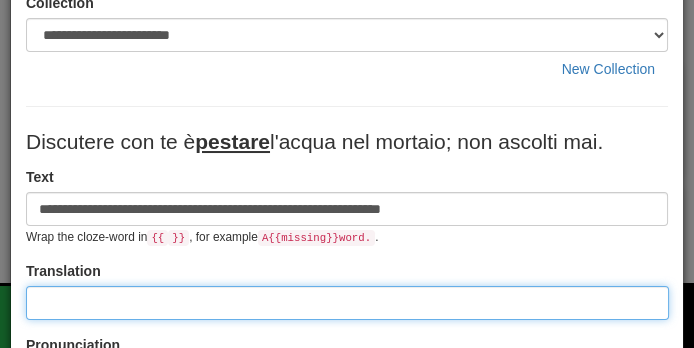 click at bounding box center (347, 303) 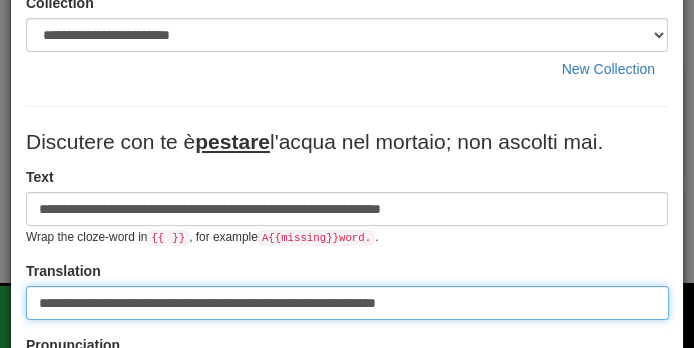 type on "**********" 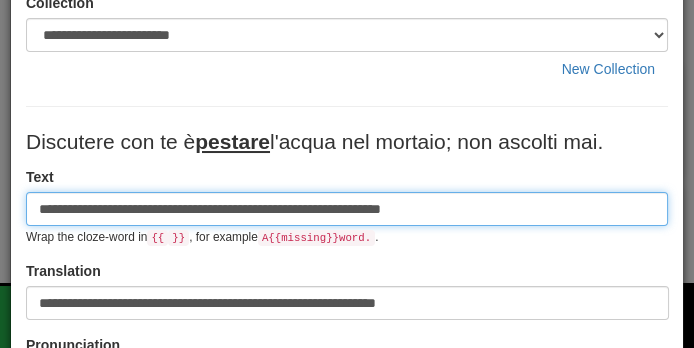 click on "**********" at bounding box center [347, 209] 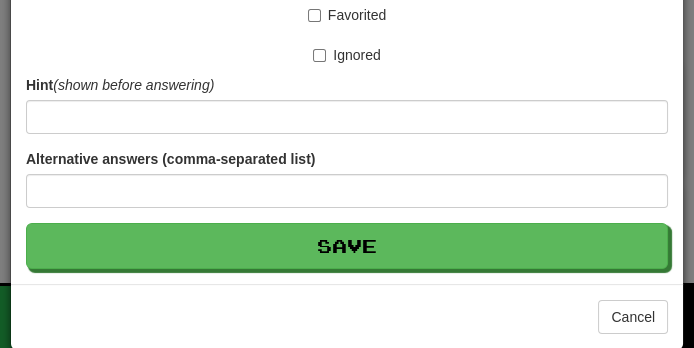 scroll, scrollTop: 622, scrollLeft: 0, axis: vertical 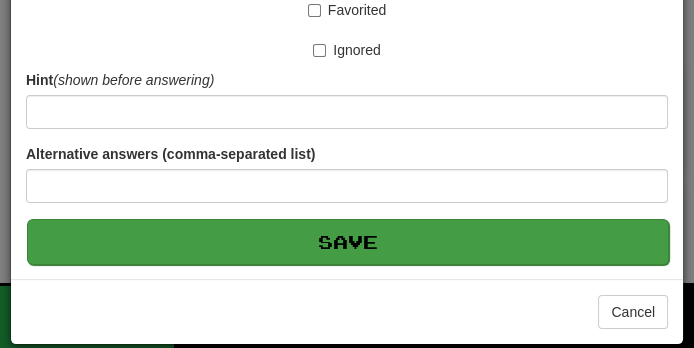 type on "**********" 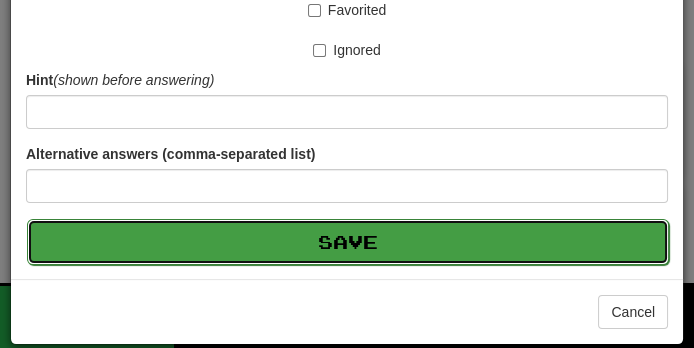 click on "Save" at bounding box center [348, 242] 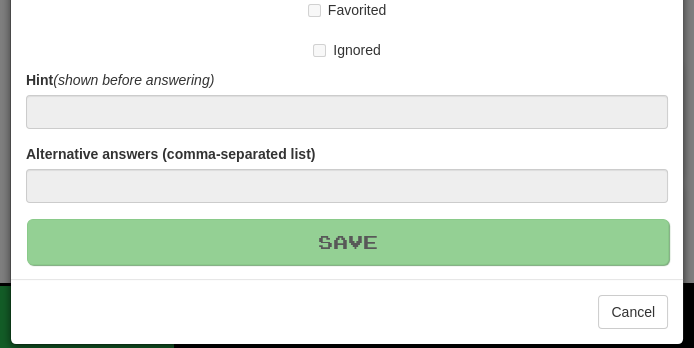 type 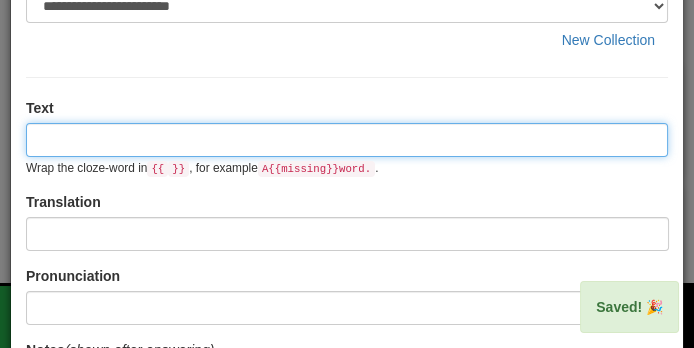 scroll, scrollTop: 0, scrollLeft: 0, axis: both 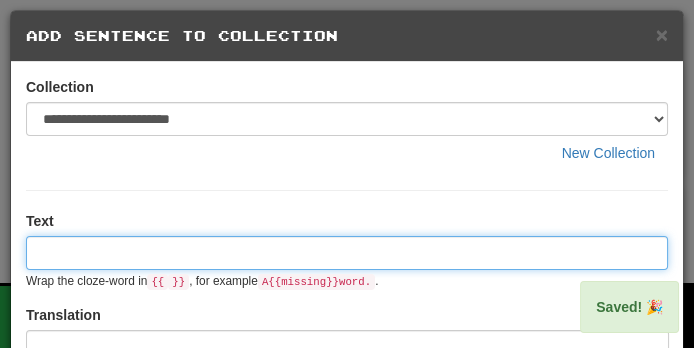click at bounding box center (347, 253) 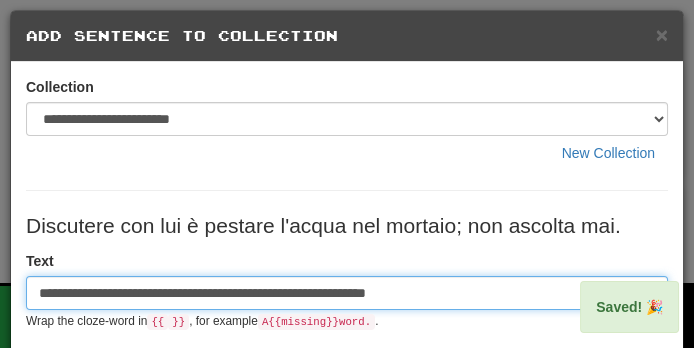 click on "**********" at bounding box center [347, 293] 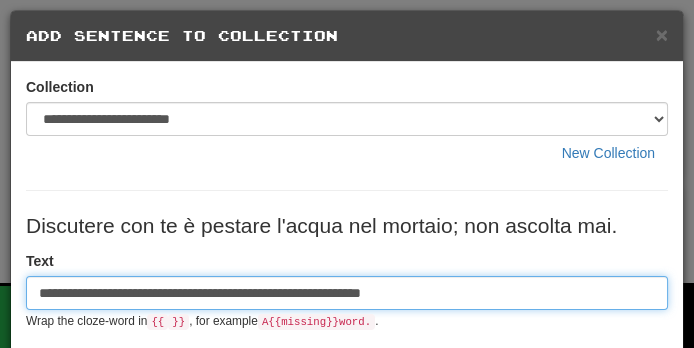 click on "**********" at bounding box center [347, 293] 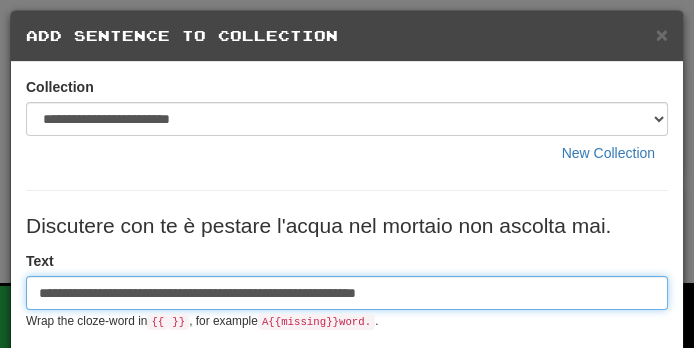 click on "**********" at bounding box center [347, 293] 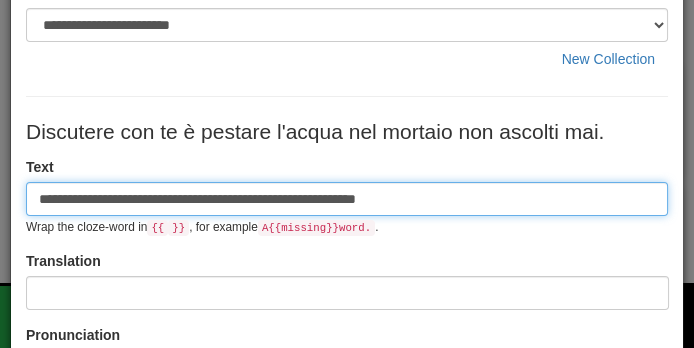 scroll, scrollTop: 90, scrollLeft: 0, axis: vertical 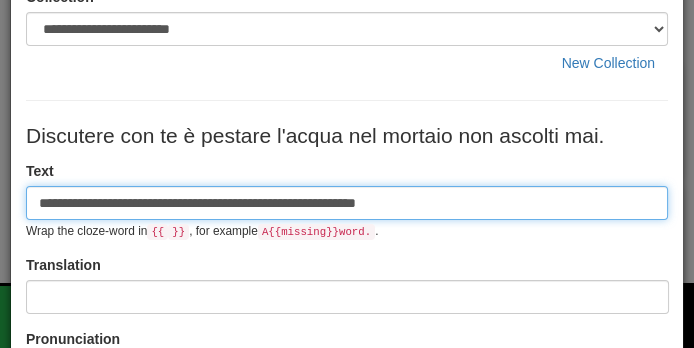 type on "**********" 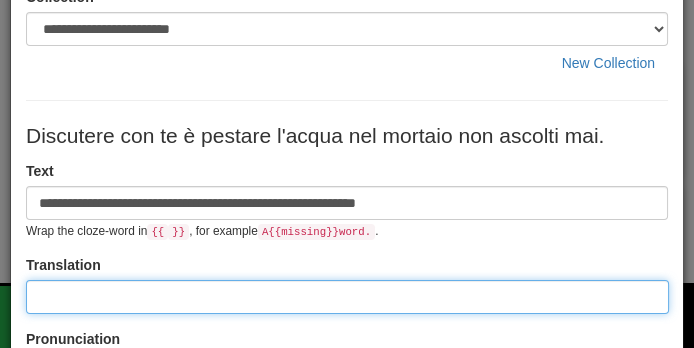 click at bounding box center [347, 297] 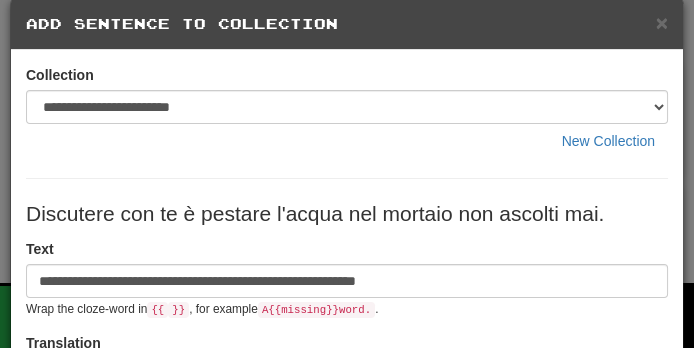 scroll, scrollTop: 9, scrollLeft: 0, axis: vertical 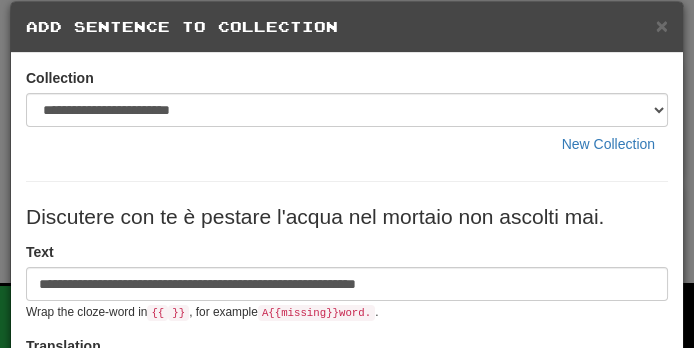 type on "**********" 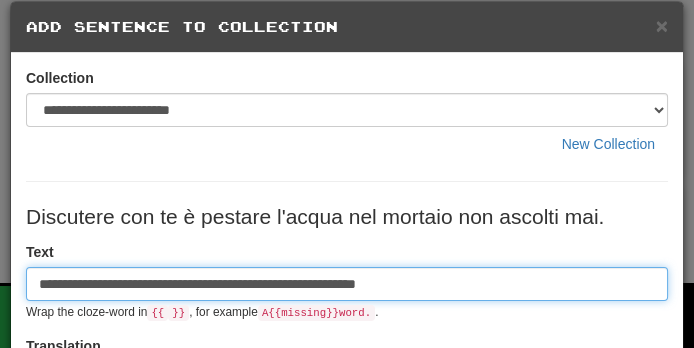 click on "**********" at bounding box center [347, 284] 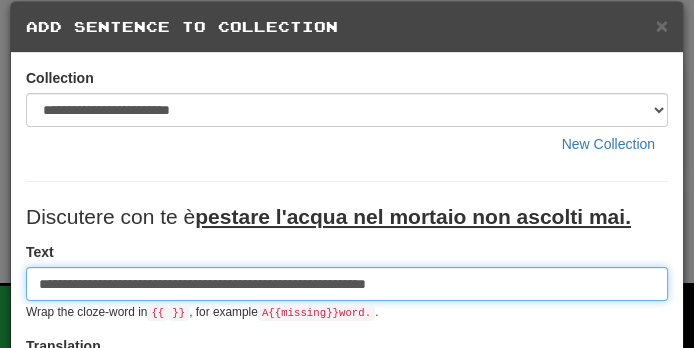 click on "**********" at bounding box center [347, 284] 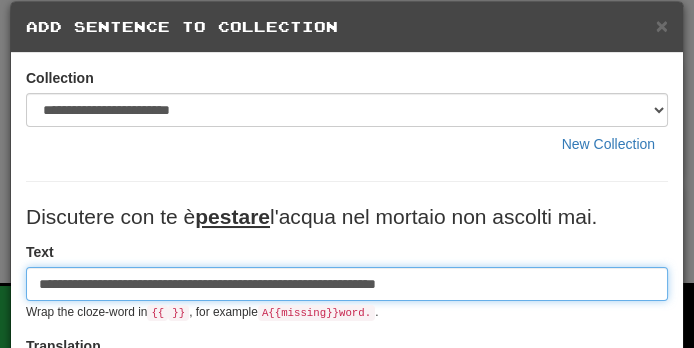 type on "**********" 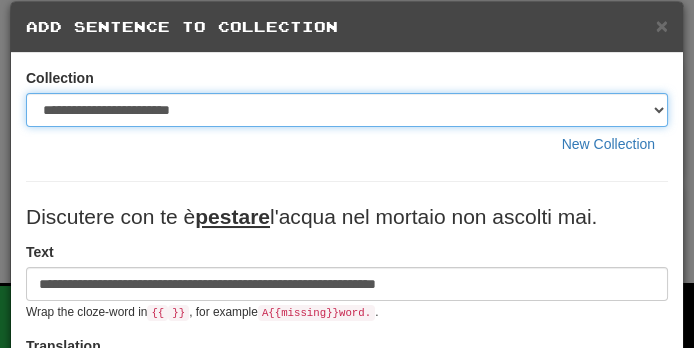 click on "**********" at bounding box center [347, 110] 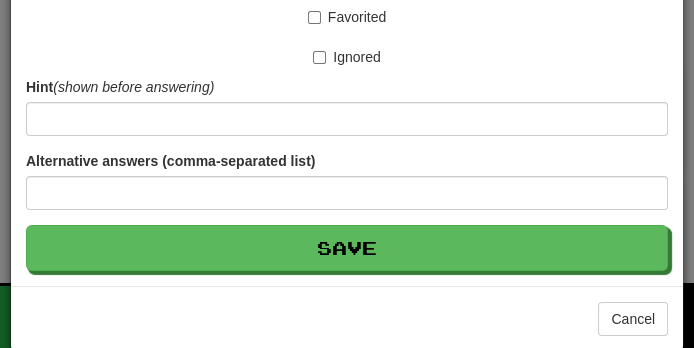 scroll, scrollTop: 622, scrollLeft: 0, axis: vertical 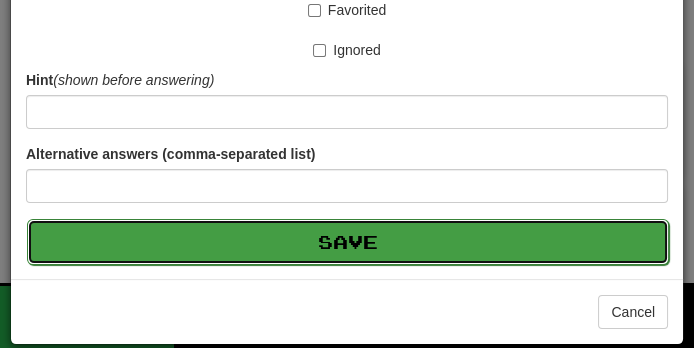click on "Save" at bounding box center [348, 242] 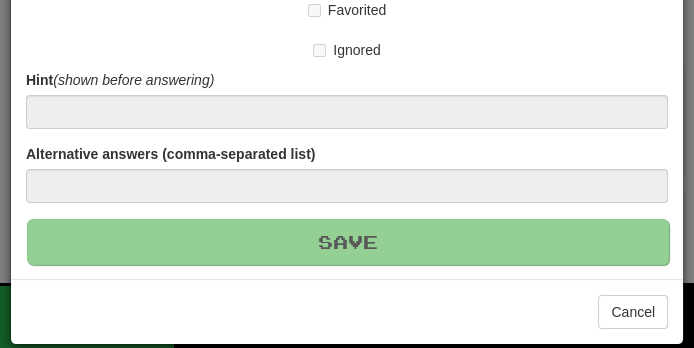 type 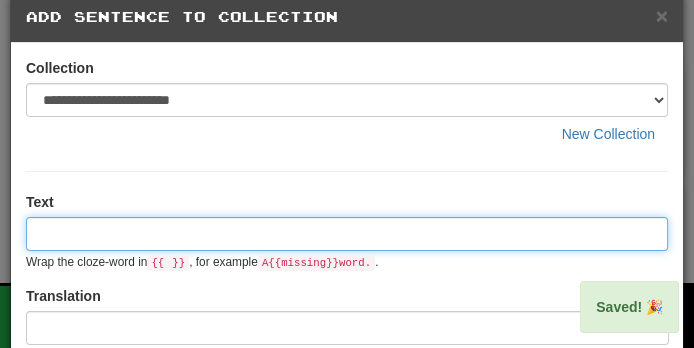 scroll, scrollTop: 0, scrollLeft: 0, axis: both 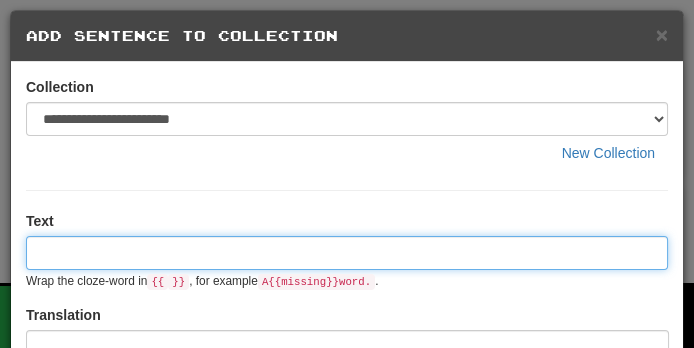 click at bounding box center (347, 253) 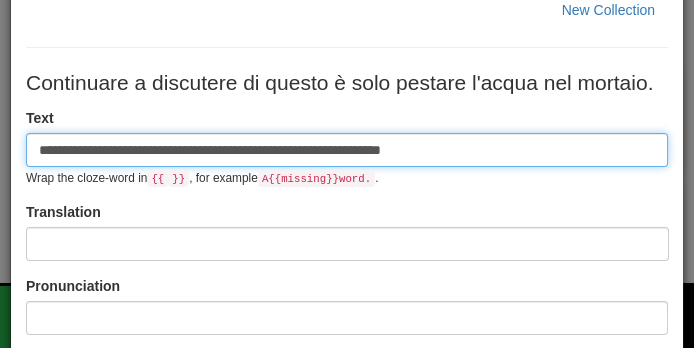 scroll, scrollTop: 144, scrollLeft: 0, axis: vertical 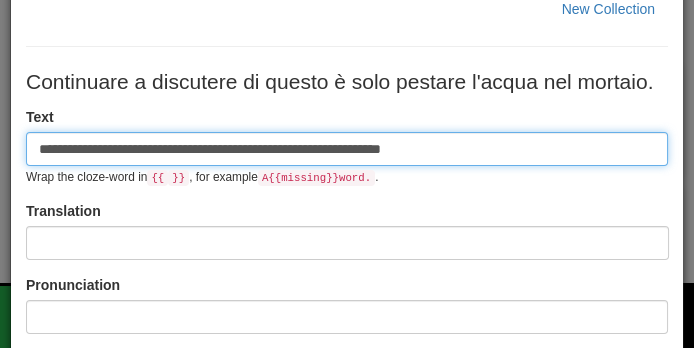 type on "**********" 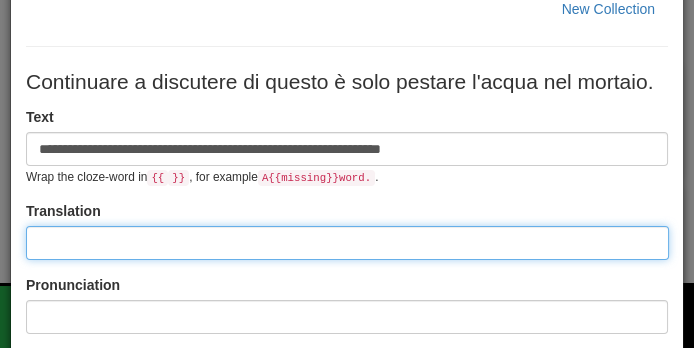 click at bounding box center (347, 243) 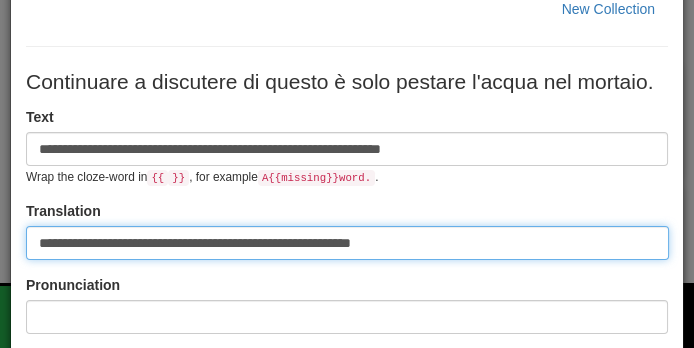 type on "**********" 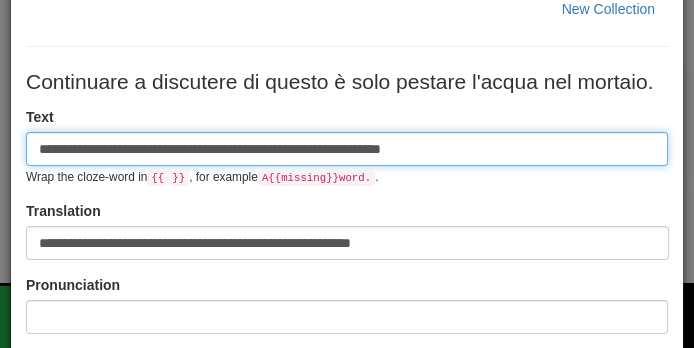 click on "**********" at bounding box center (347, 149) 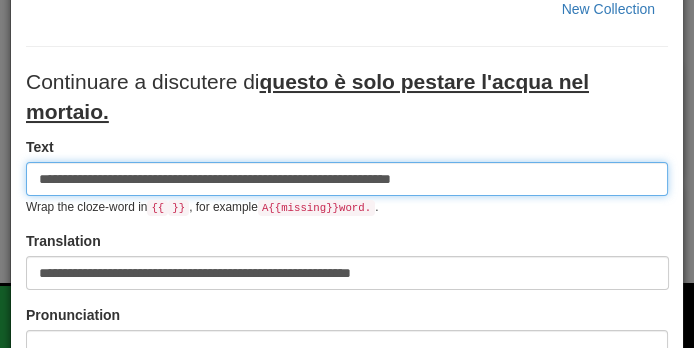 click on "**********" at bounding box center [347, 179] 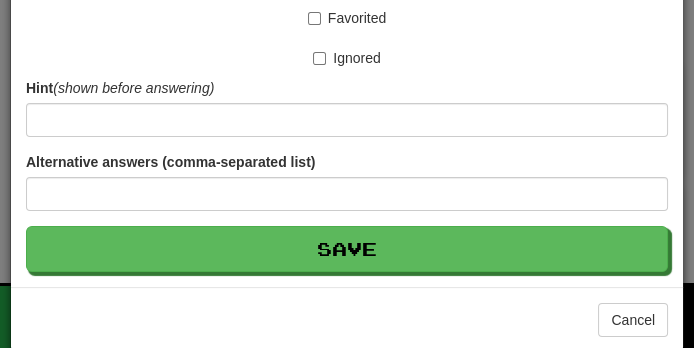 scroll, scrollTop: 622, scrollLeft: 0, axis: vertical 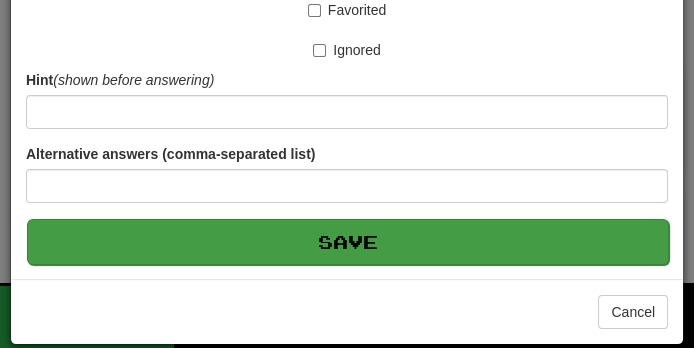 type on "**********" 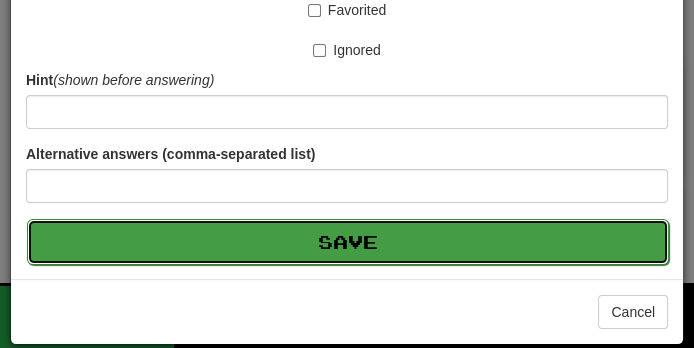 click on "Save" at bounding box center [348, 242] 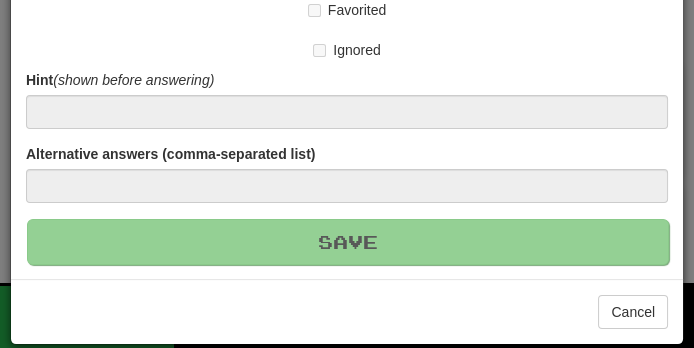 type 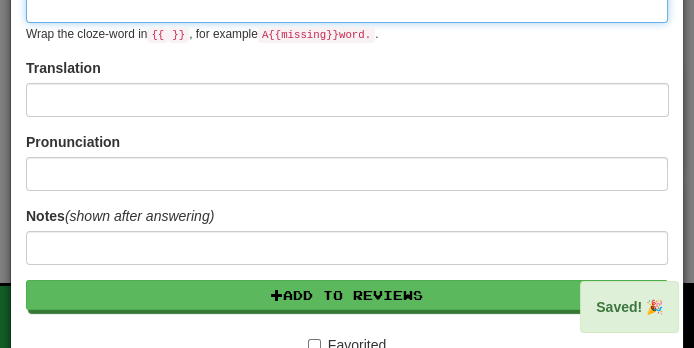 scroll, scrollTop: 0, scrollLeft: 0, axis: both 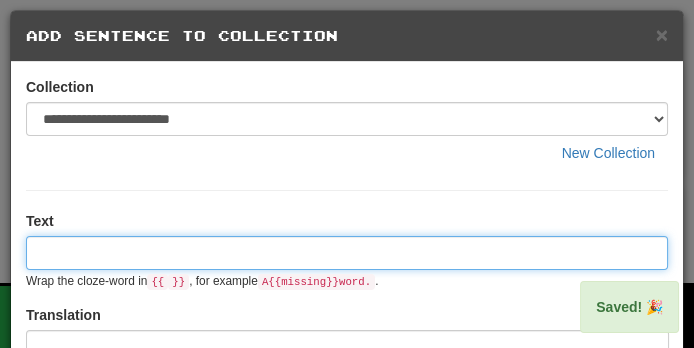 click at bounding box center [347, 253] 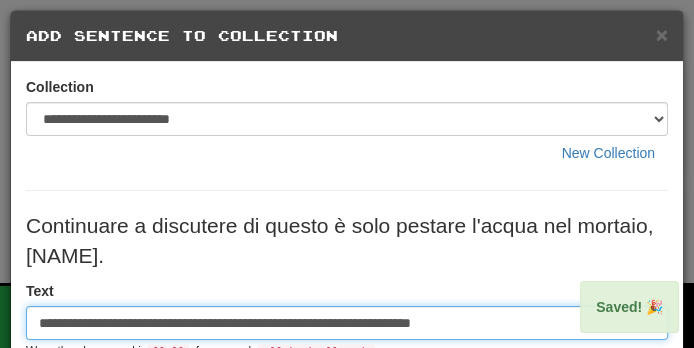 click on "**********" at bounding box center (347, 323) 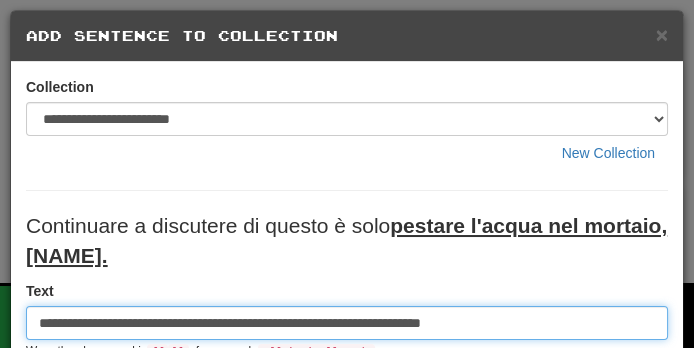 click on "**********" at bounding box center (347, 323) 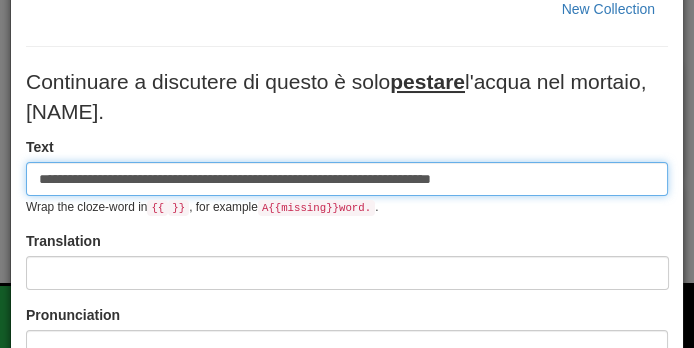 scroll, scrollTop: 152, scrollLeft: 0, axis: vertical 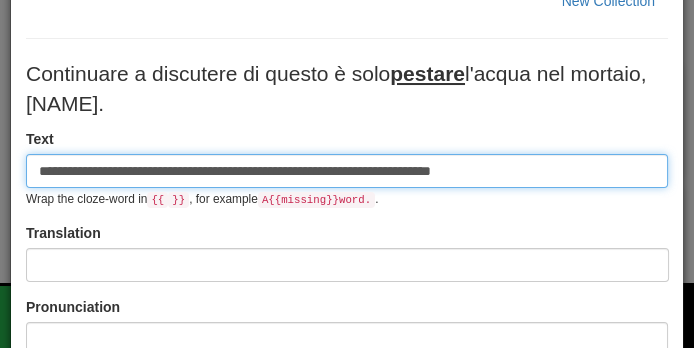 type on "**********" 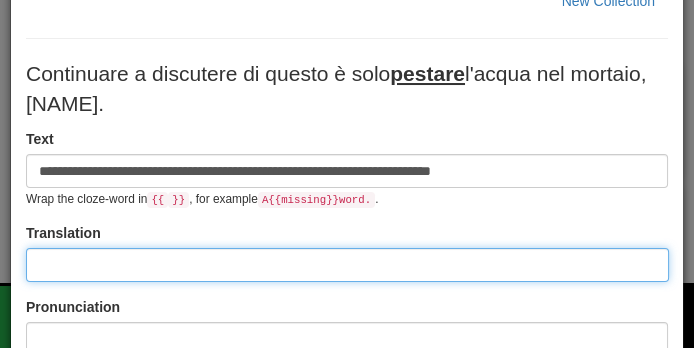 click at bounding box center [347, 265] 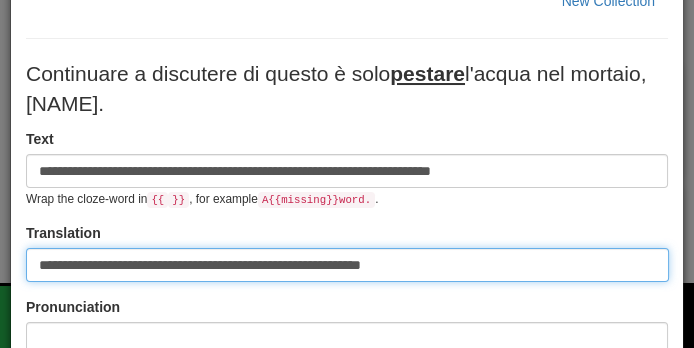 type on "**********" 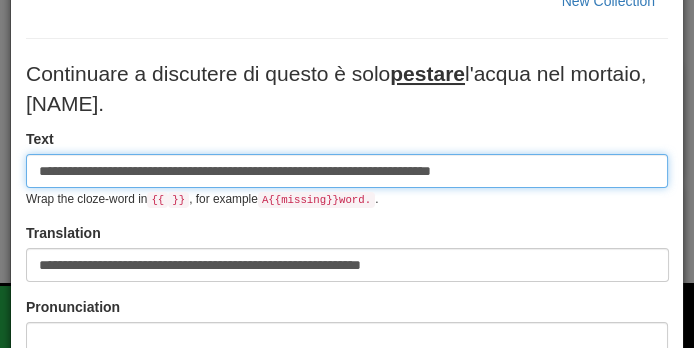 click on "**********" at bounding box center (347, 171) 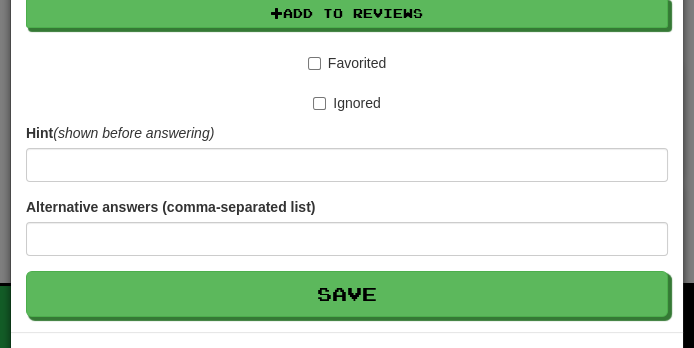 scroll, scrollTop: 622, scrollLeft: 0, axis: vertical 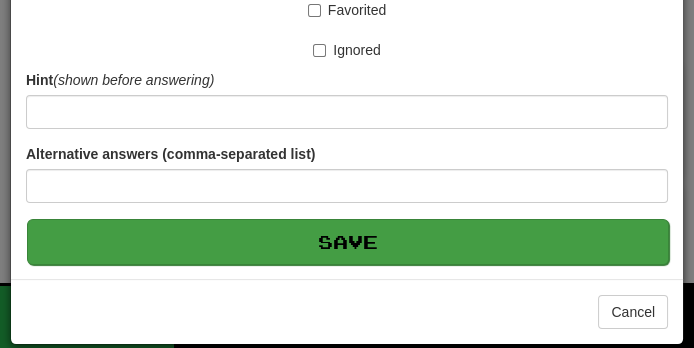 type on "**********" 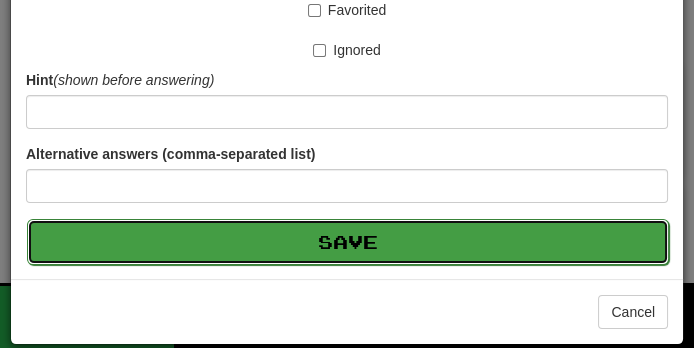 click on "Save" at bounding box center (348, 242) 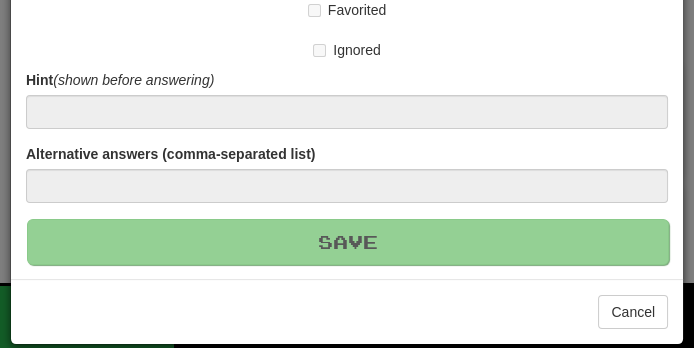 type 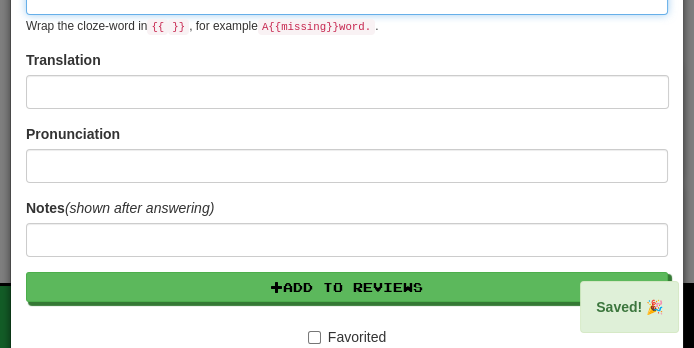 scroll, scrollTop: 0, scrollLeft: 0, axis: both 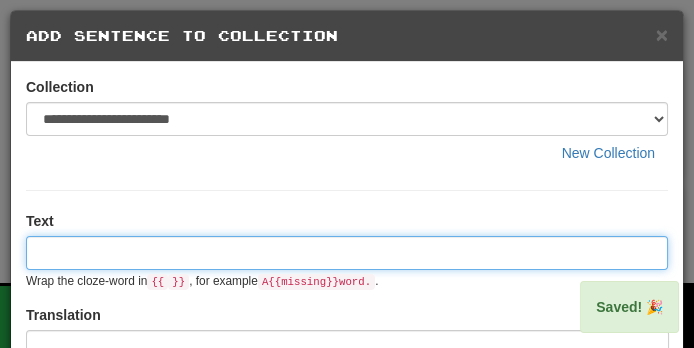 click at bounding box center (347, 253) 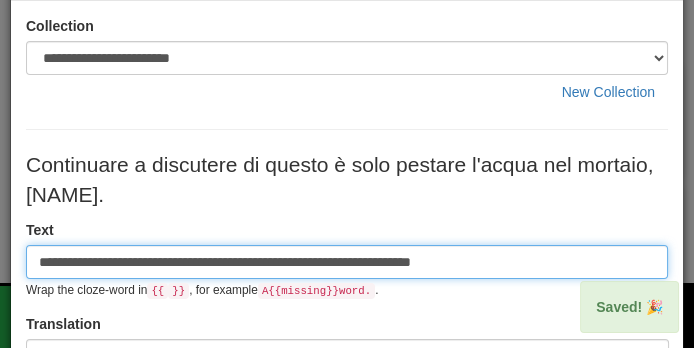 scroll, scrollTop: 62, scrollLeft: 0, axis: vertical 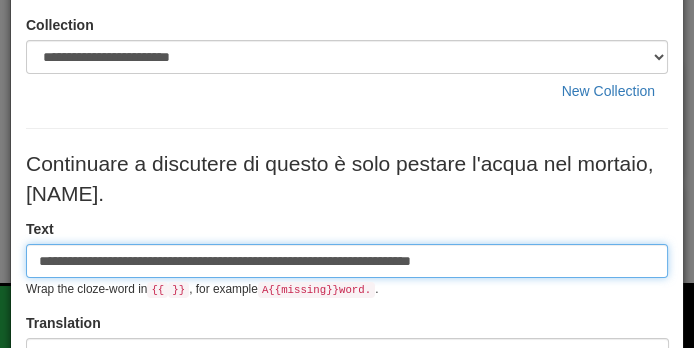 click on "**********" at bounding box center (347, 261) 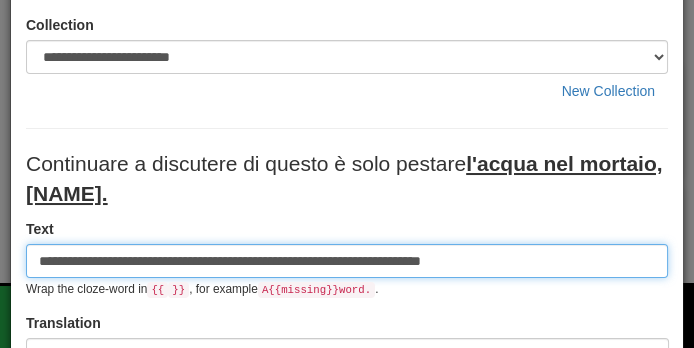 click on "**********" at bounding box center (347, 261) 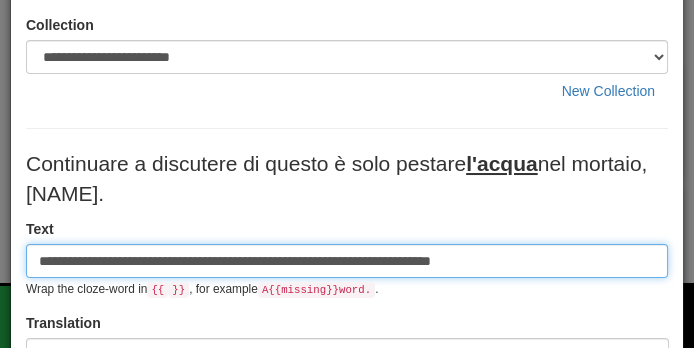 click on "**********" at bounding box center (347, 261) 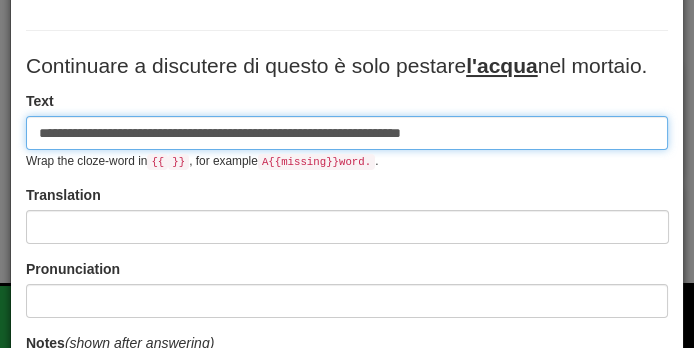 scroll, scrollTop: 160, scrollLeft: 0, axis: vertical 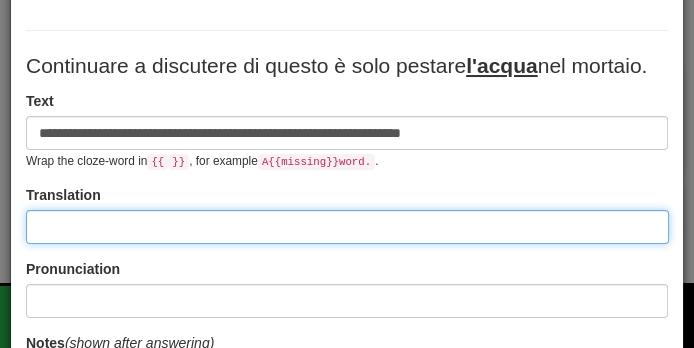 click at bounding box center (347, 227) 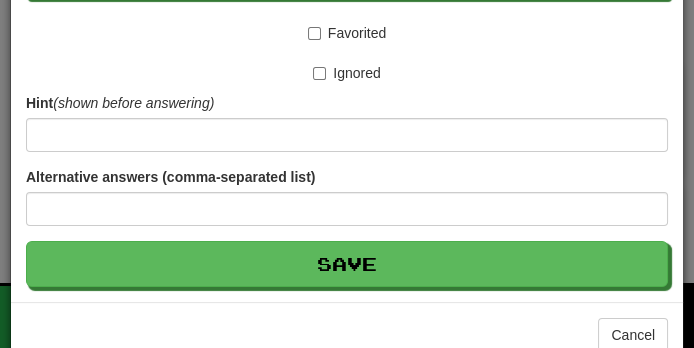 scroll, scrollTop: 622, scrollLeft: 0, axis: vertical 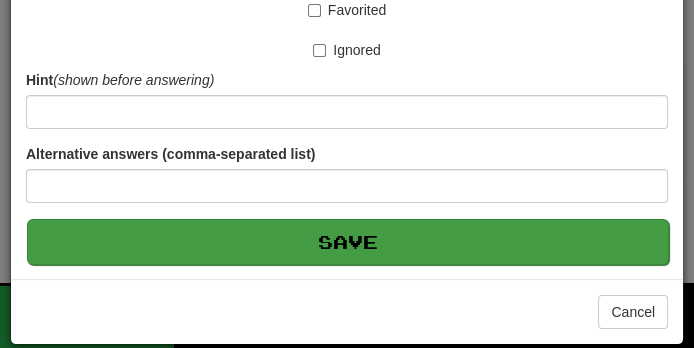 type on "**********" 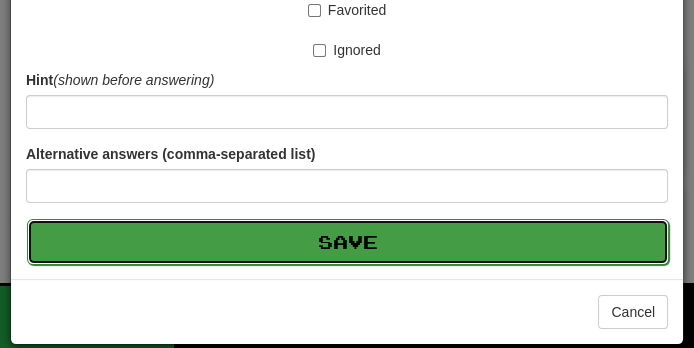 click on "Save" at bounding box center [348, 242] 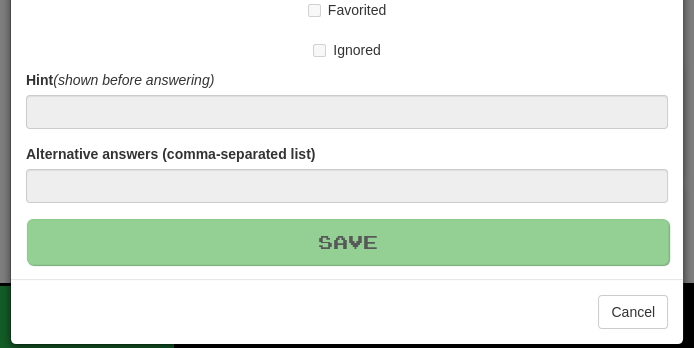 type 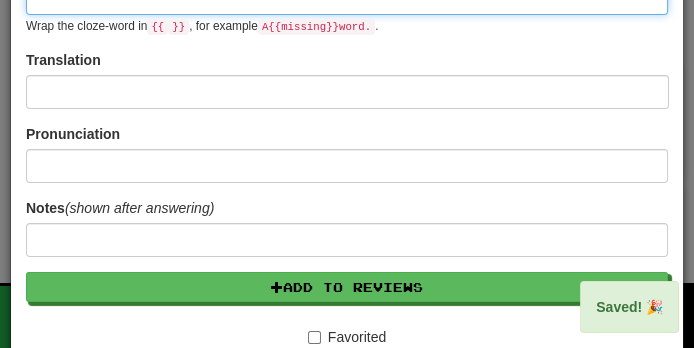scroll, scrollTop: 0, scrollLeft: 0, axis: both 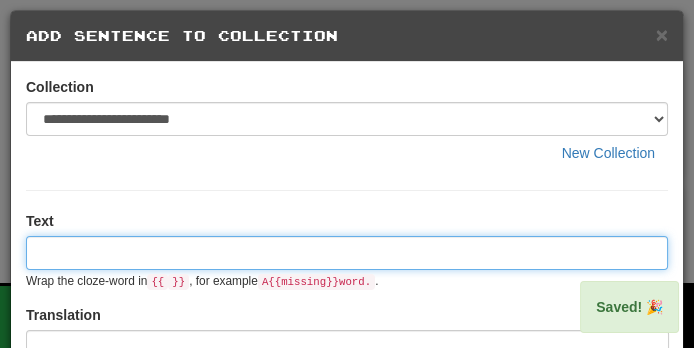 click at bounding box center (347, 253) 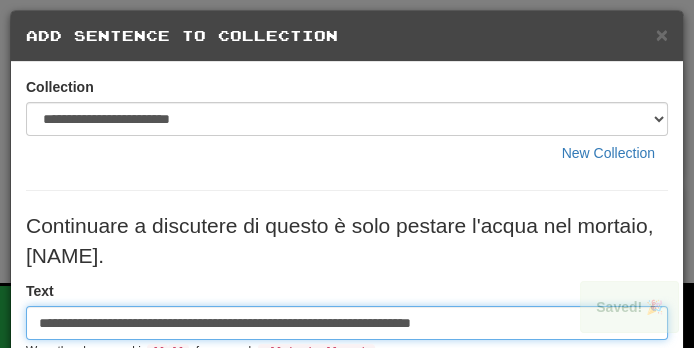 click on "**********" at bounding box center (347, 323) 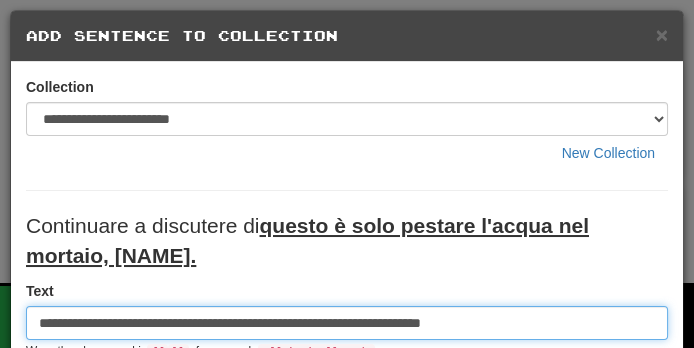 click on "**********" at bounding box center (347, 323) 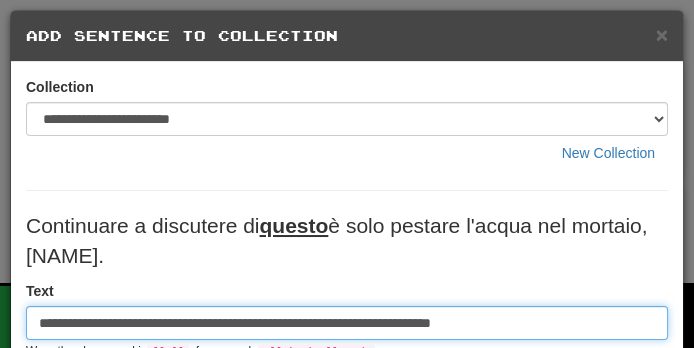click on "**********" at bounding box center [347, 323] 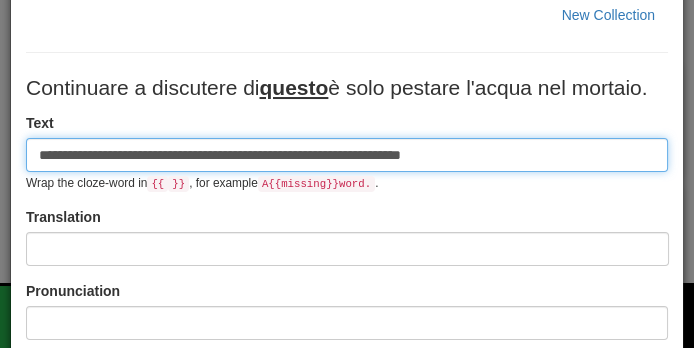 scroll, scrollTop: 143, scrollLeft: 0, axis: vertical 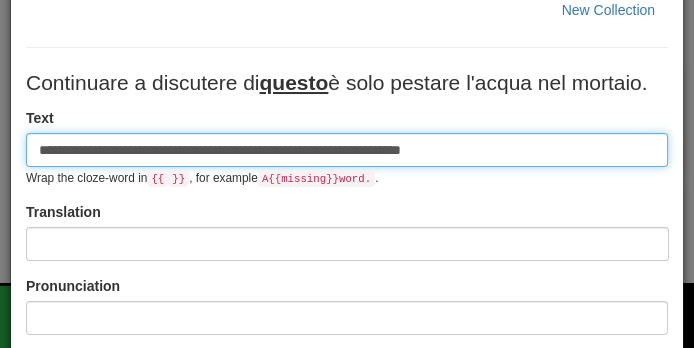 type on "**********" 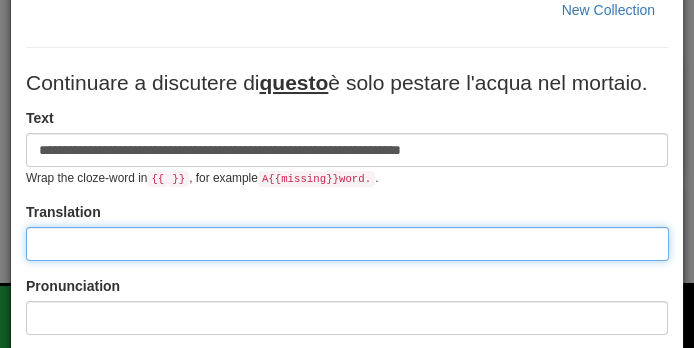 click at bounding box center (347, 244) 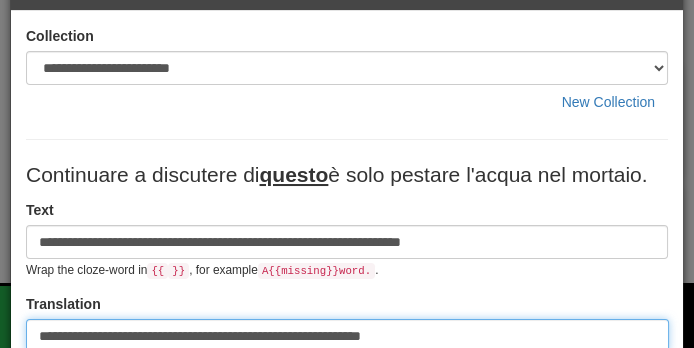 scroll, scrollTop: 42, scrollLeft: 0, axis: vertical 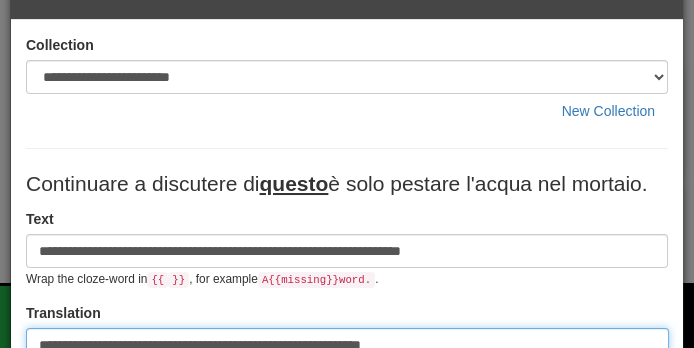 type on "**********" 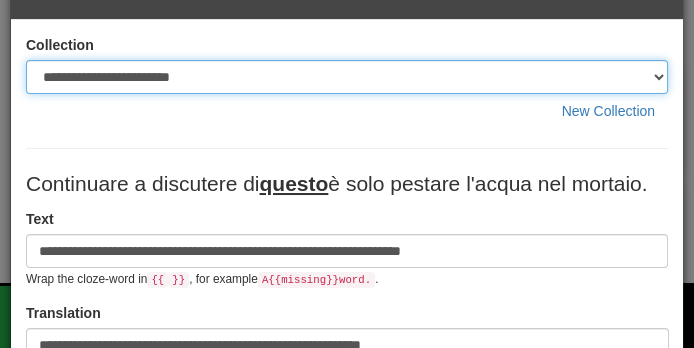 click on "**********" at bounding box center [347, 77] 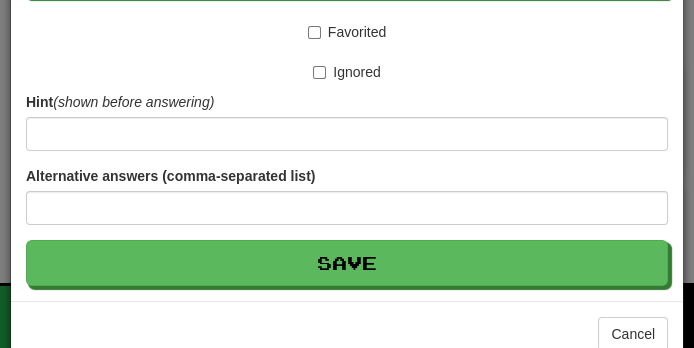 scroll, scrollTop: 622, scrollLeft: 0, axis: vertical 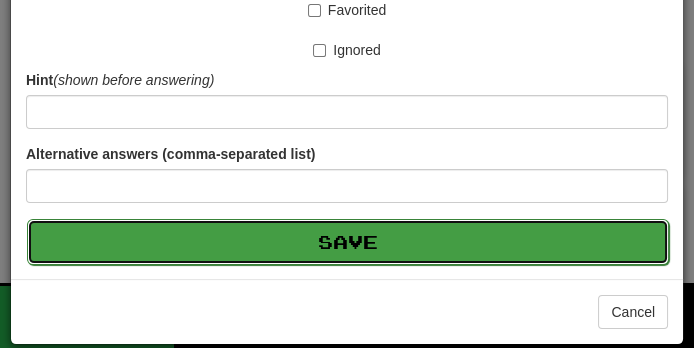 click on "Save" at bounding box center (348, 242) 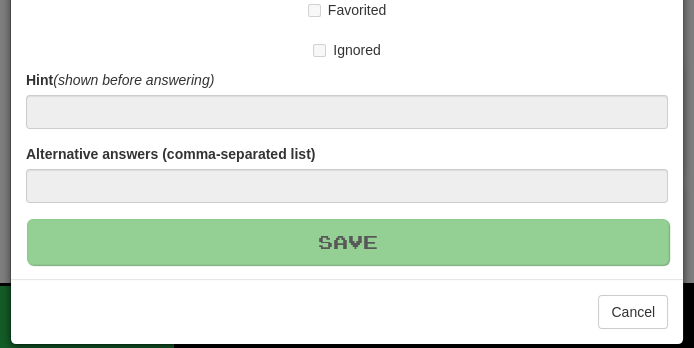 type 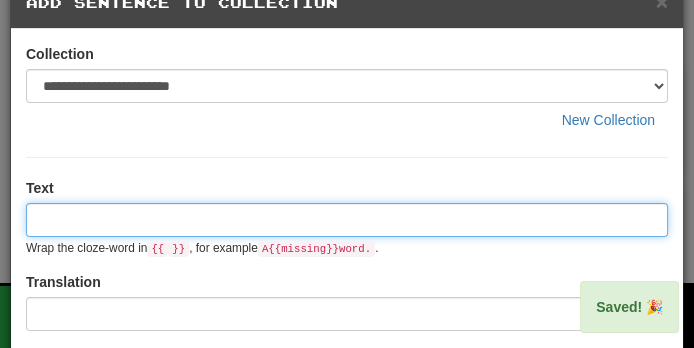 scroll, scrollTop: 0, scrollLeft: 0, axis: both 